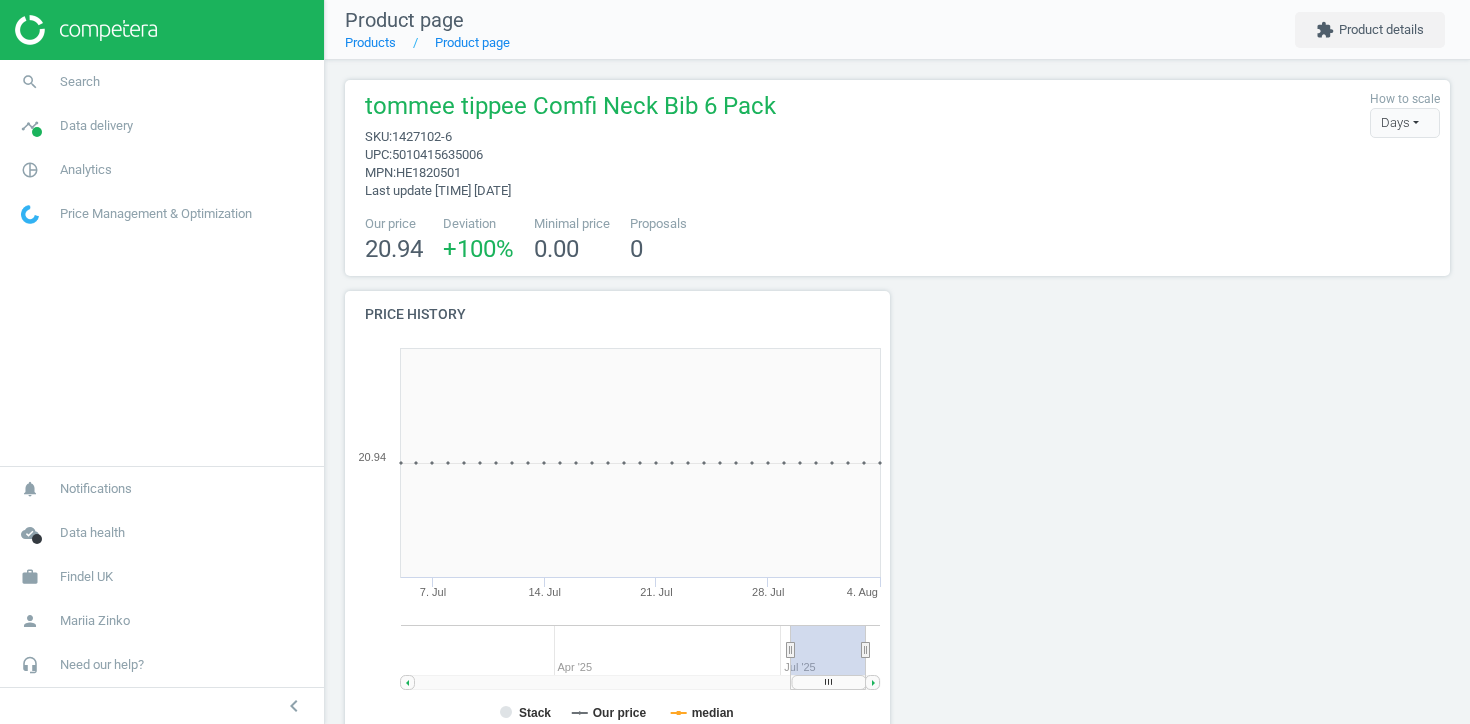 scroll, scrollTop: 0, scrollLeft: 0, axis: both 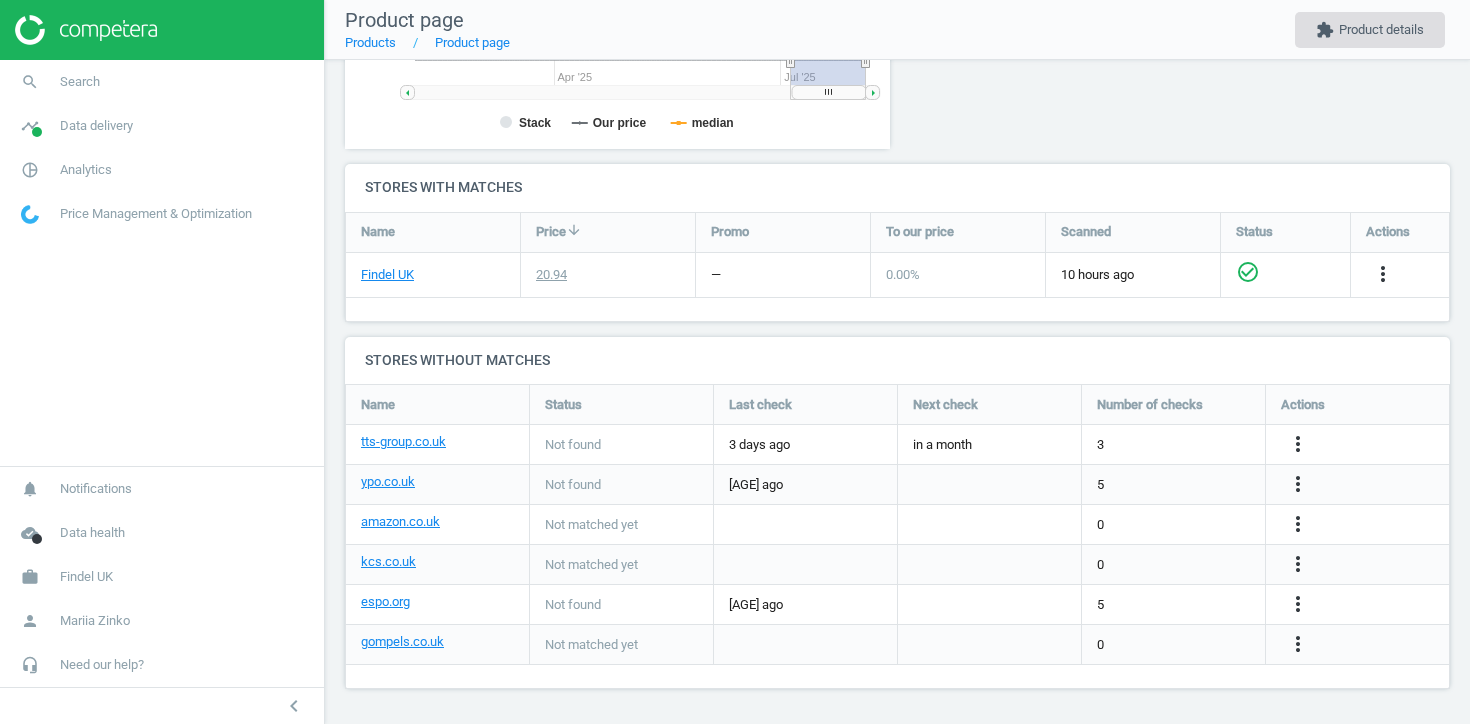 click on "extension Product details" at bounding box center (1370, 30) 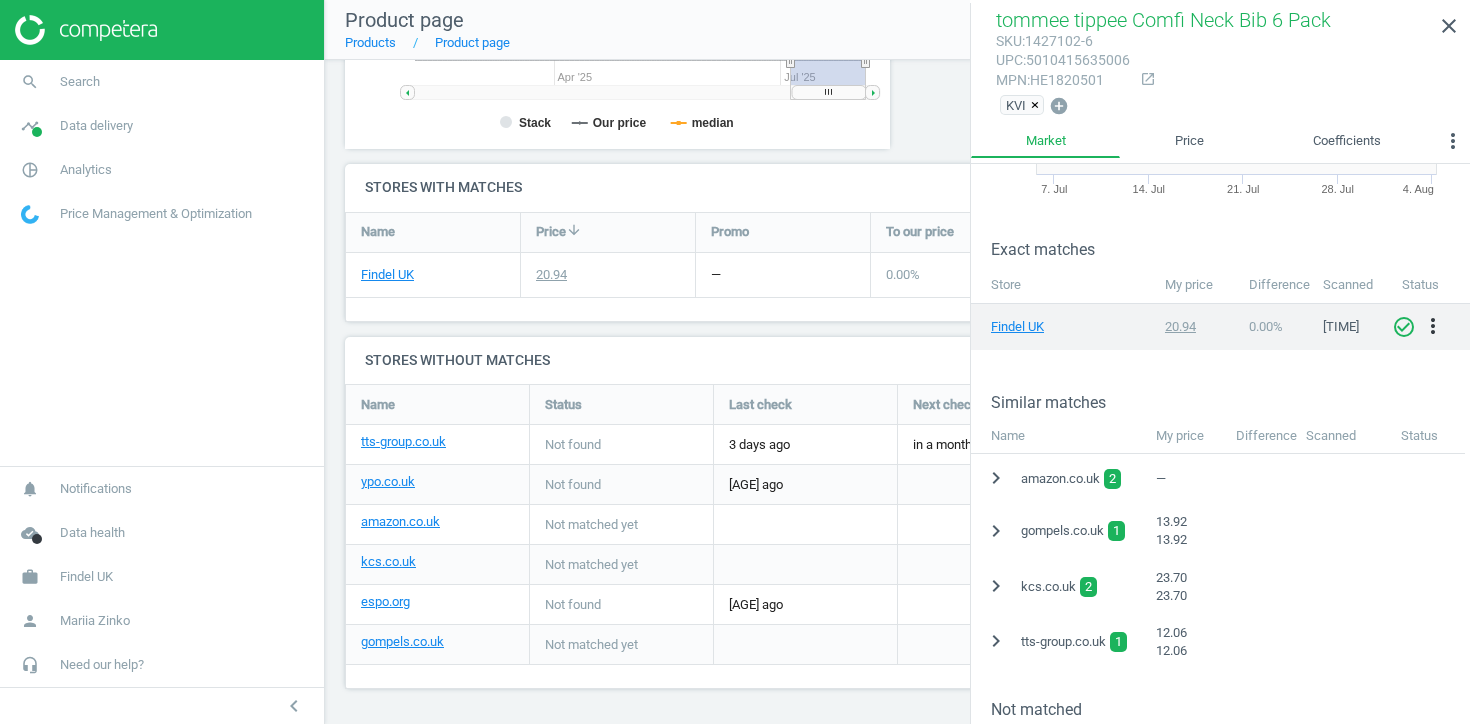 scroll, scrollTop: 227, scrollLeft: 0, axis: vertical 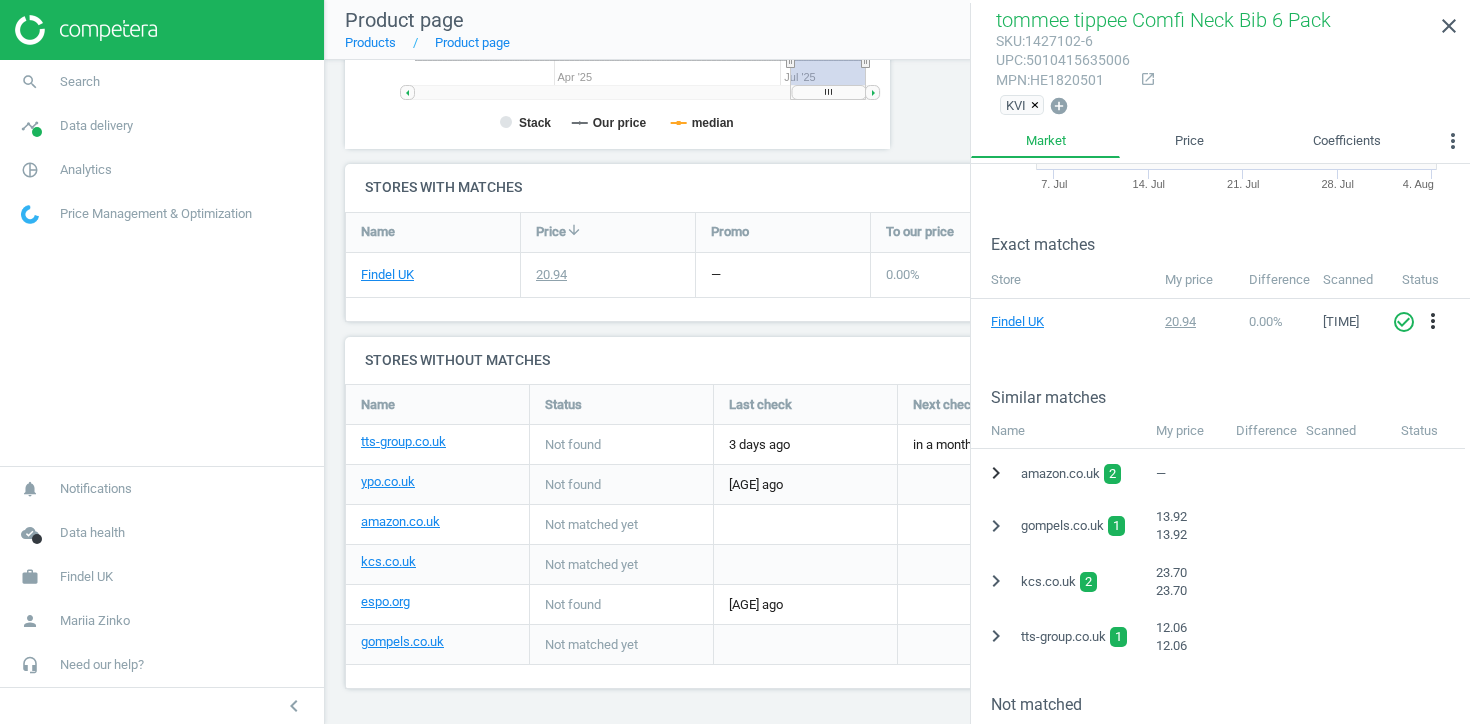 click on "chevron_right" at bounding box center [996, 473] 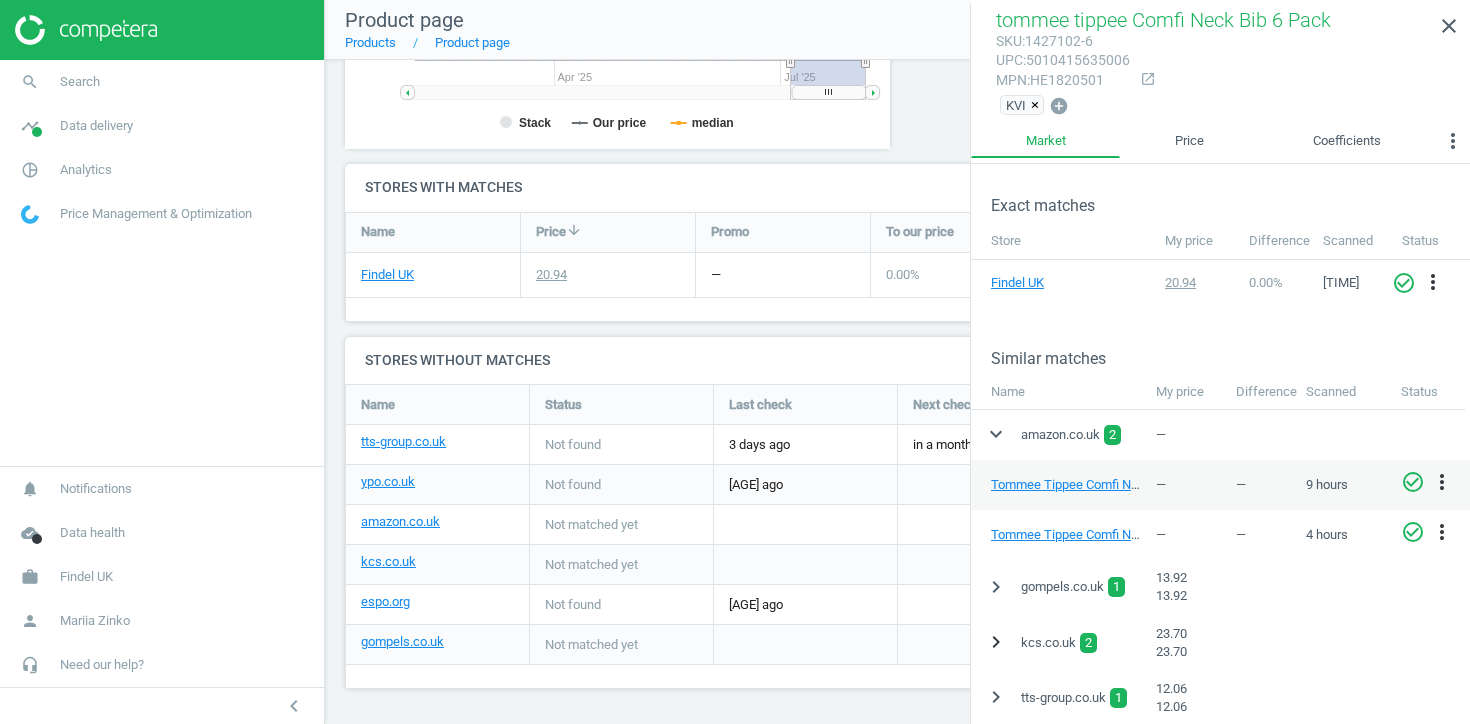 scroll, scrollTop: 281, scrollLeft: 0, axis: vertical 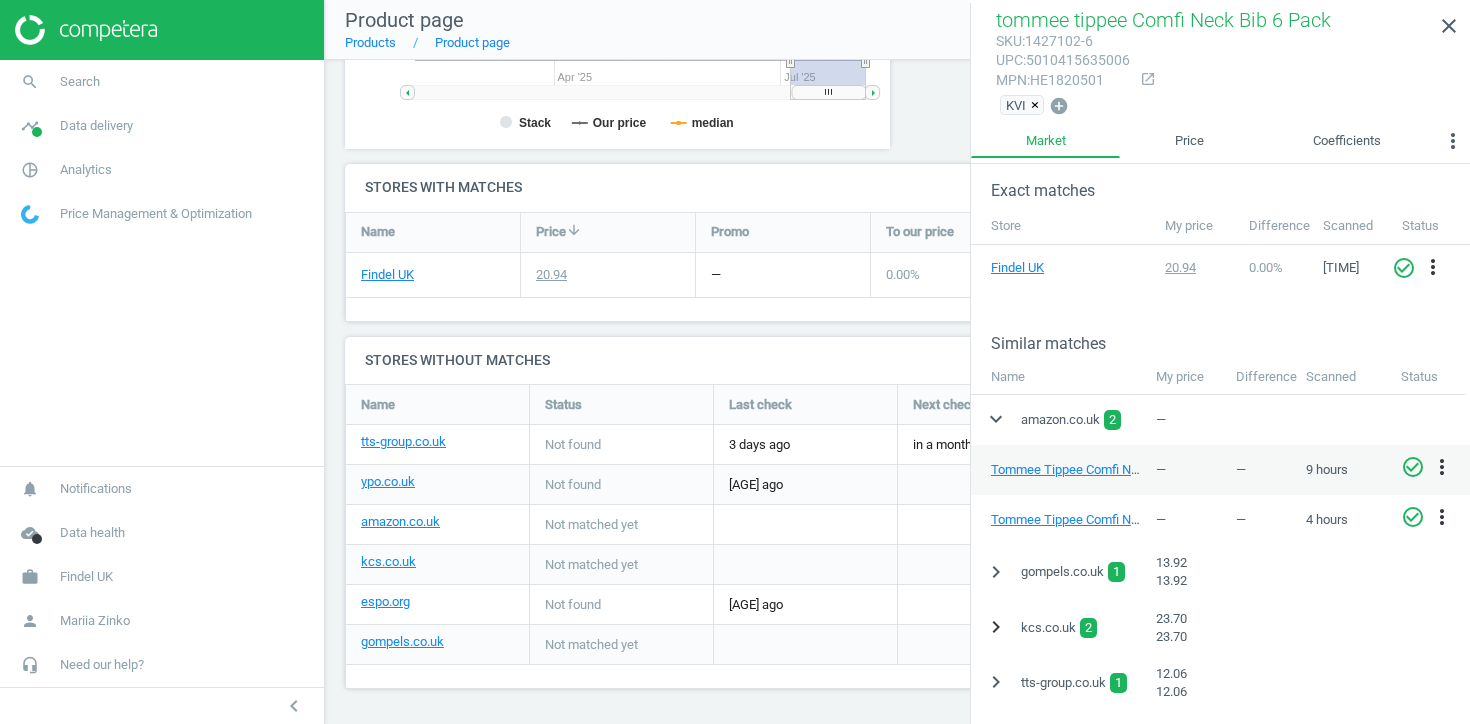 click on "chevron_right" at bounding box center (996, 627) 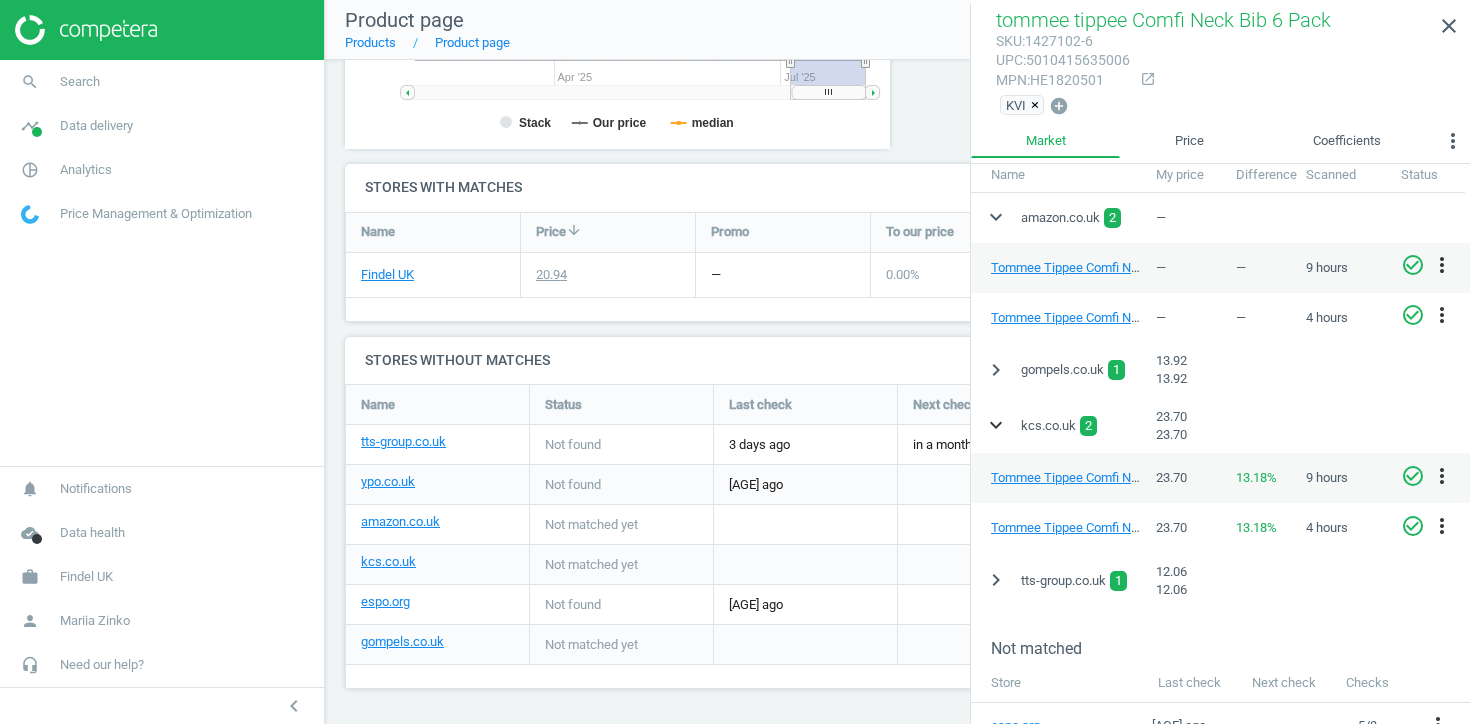 scroll, scrollTop: 487, scrollLeft: 0, axis: vertical 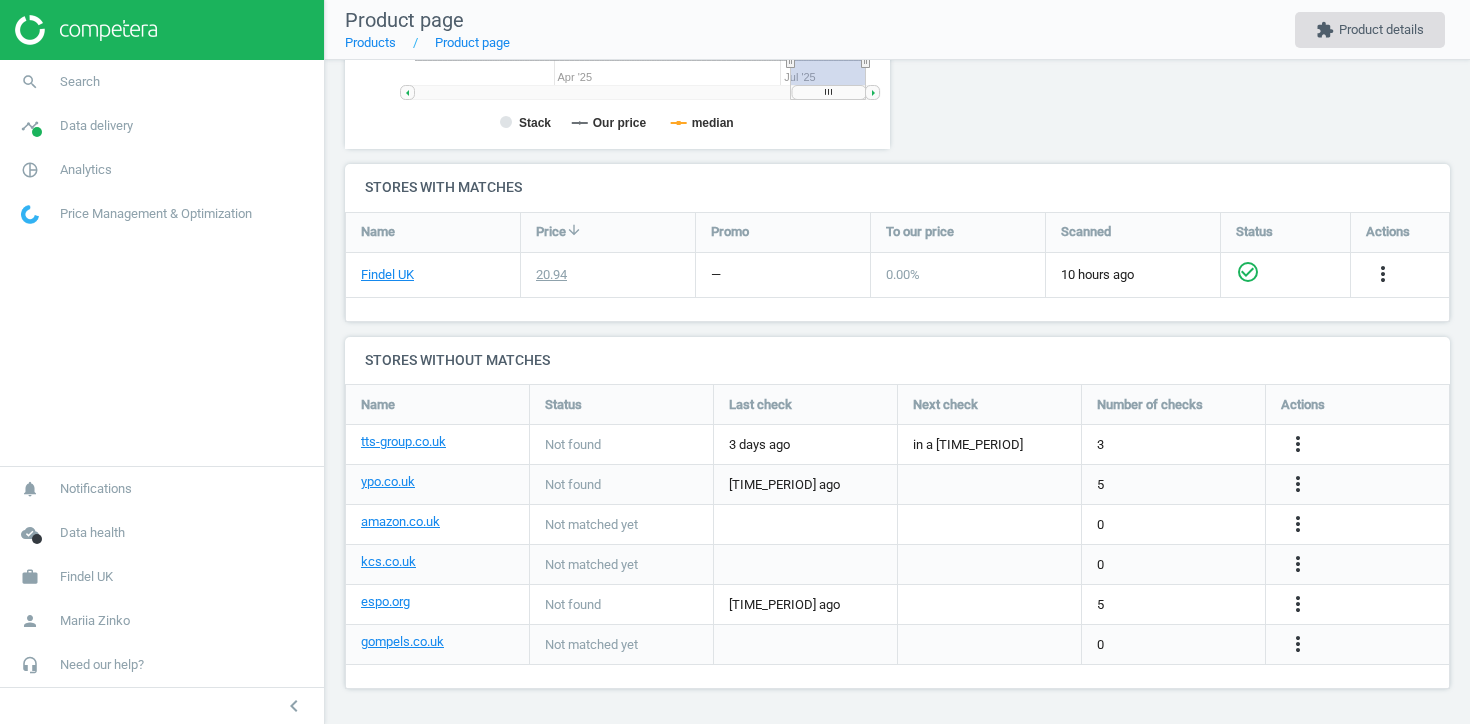 click on "extension Product details" at bounding box center (1370, 30) 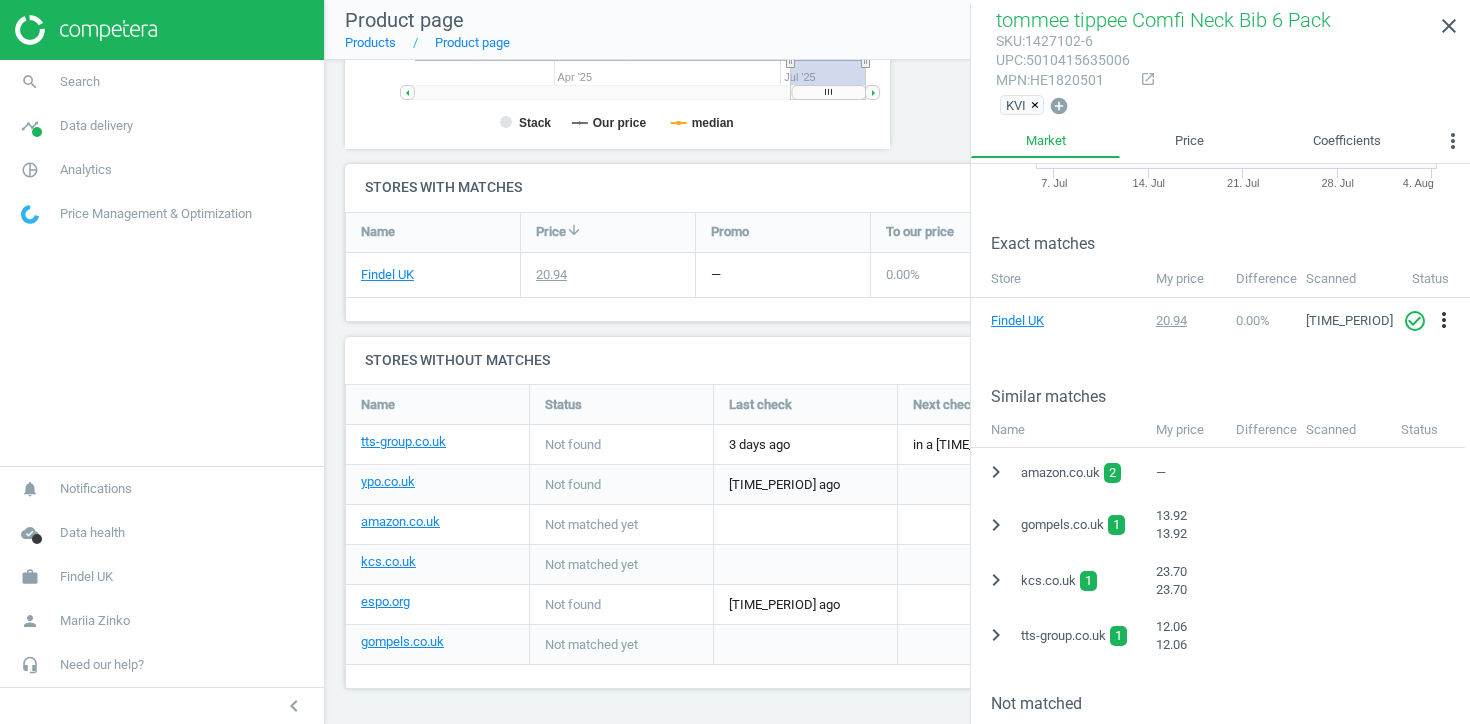 scroll, scrollTop: 233, scrollLeft: 0, axis: vertical 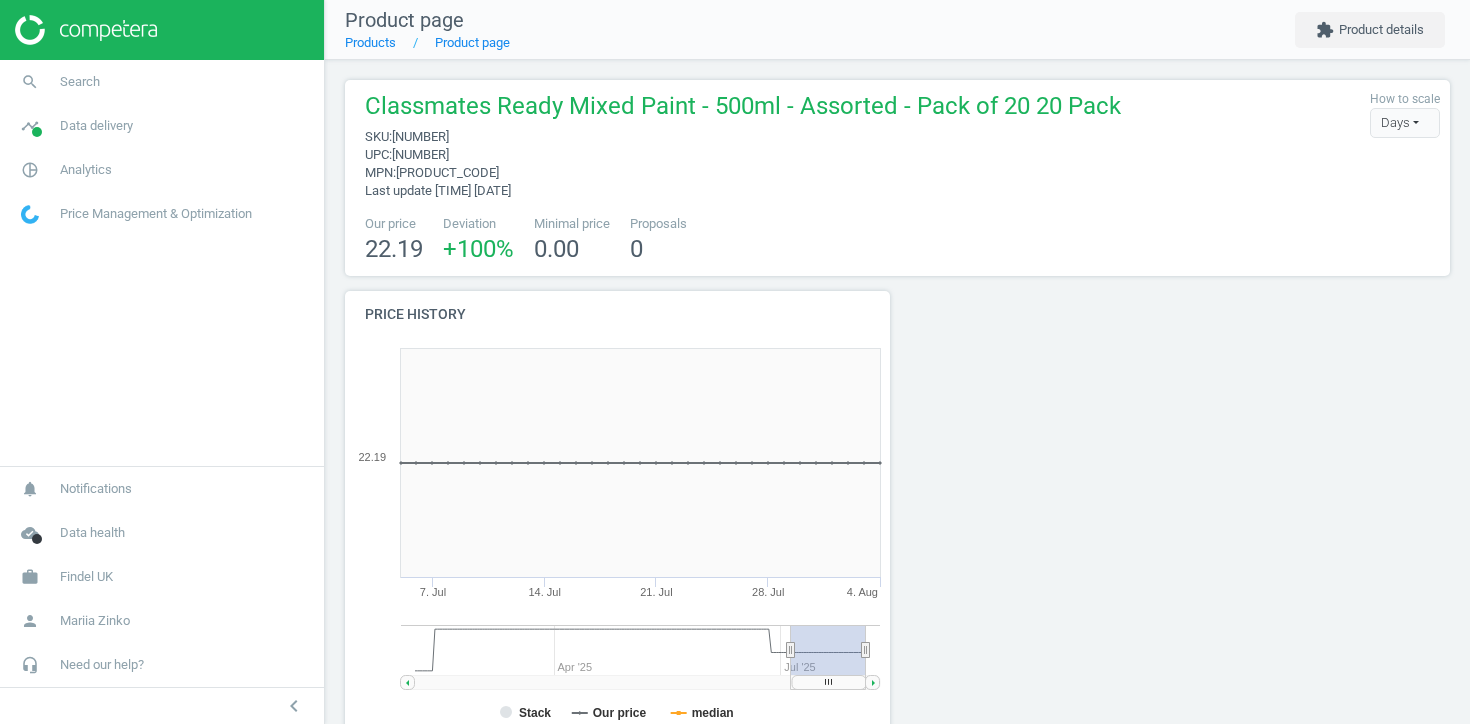 click on "1444143" at bounding box center (420, 136) 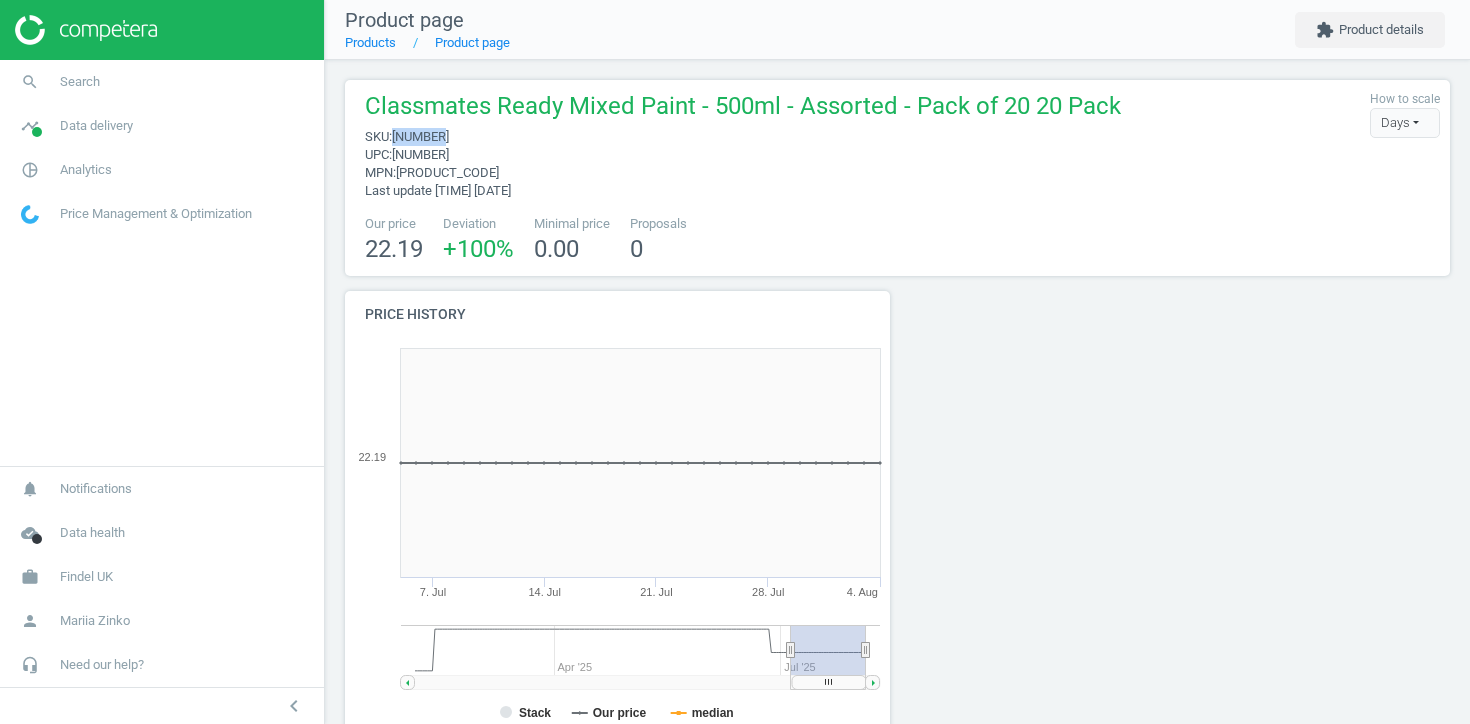 copy on "1444143" 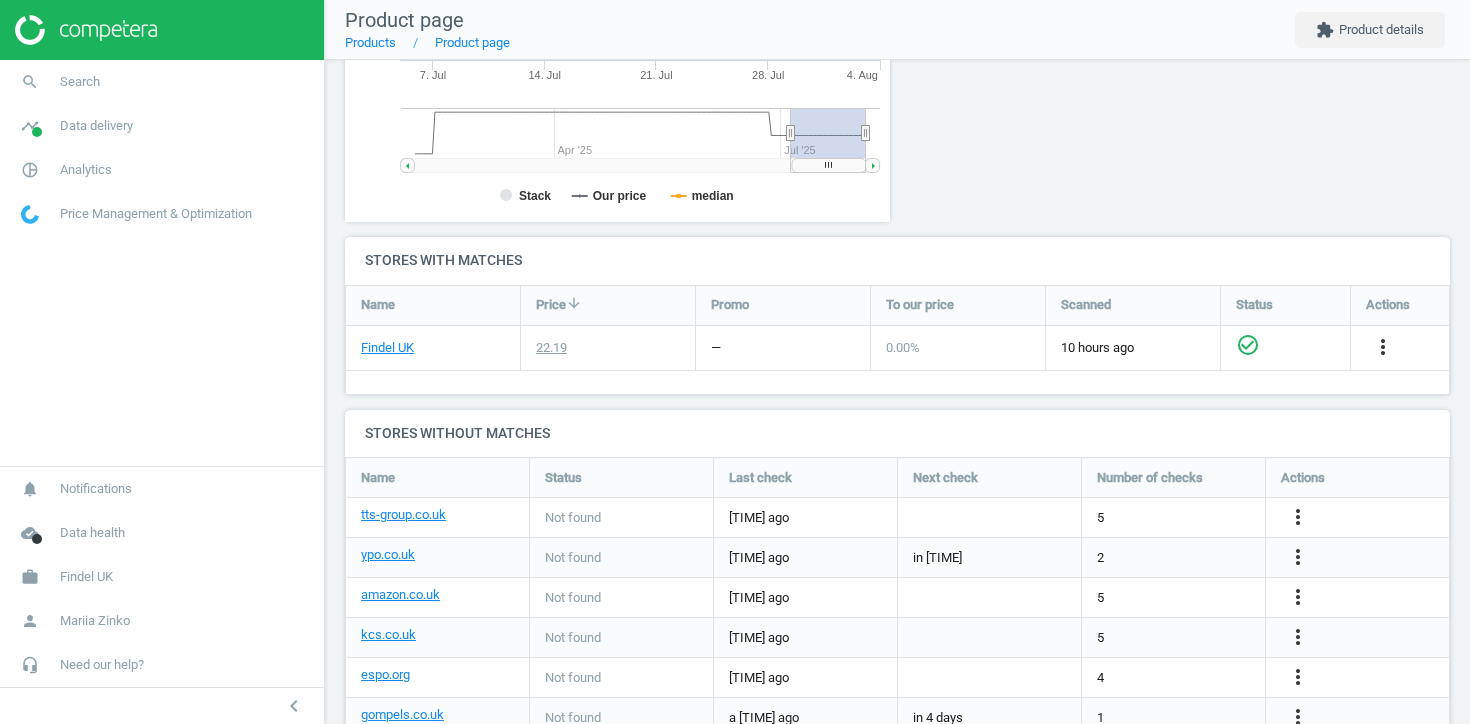 scroll, scrollTop: 525, scrollLeft: 0, axis: vertical 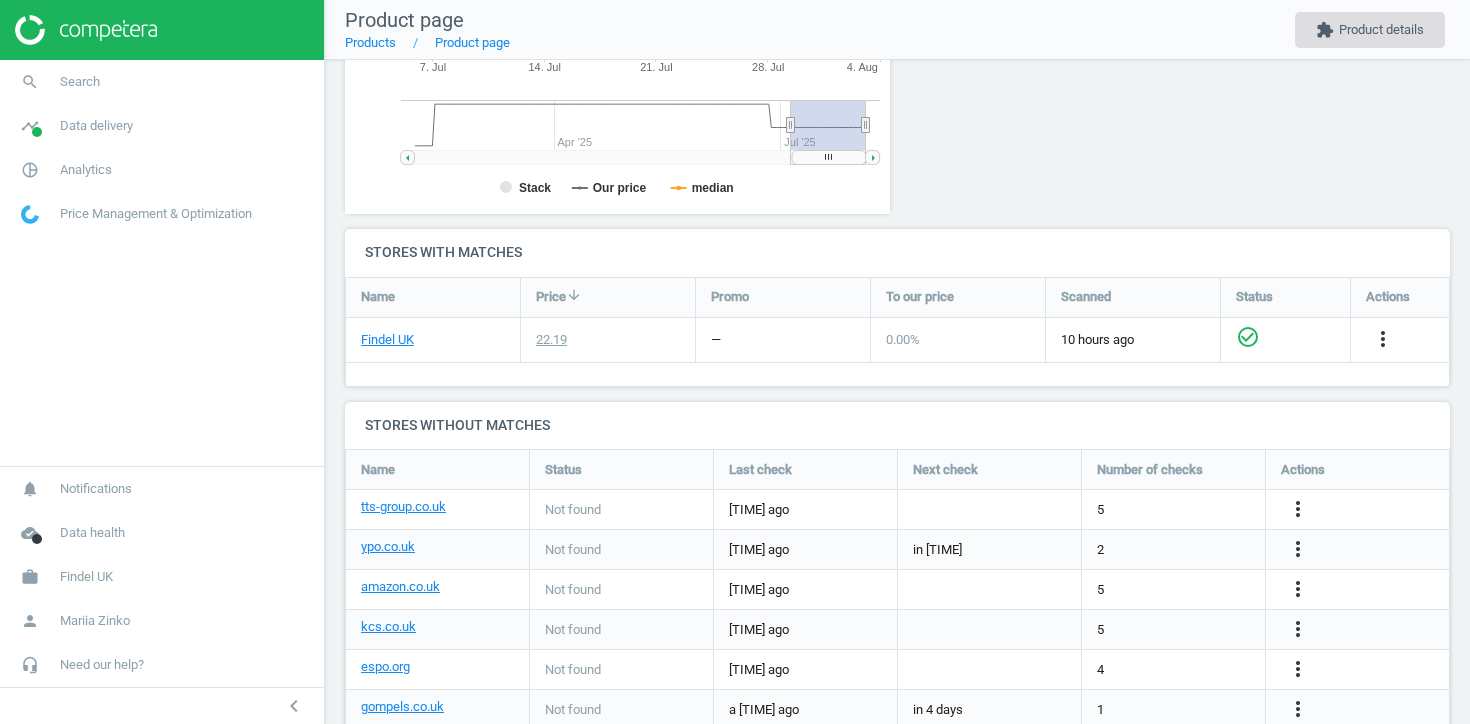 click on "extension Product details" at bounding box center (1370, 30) 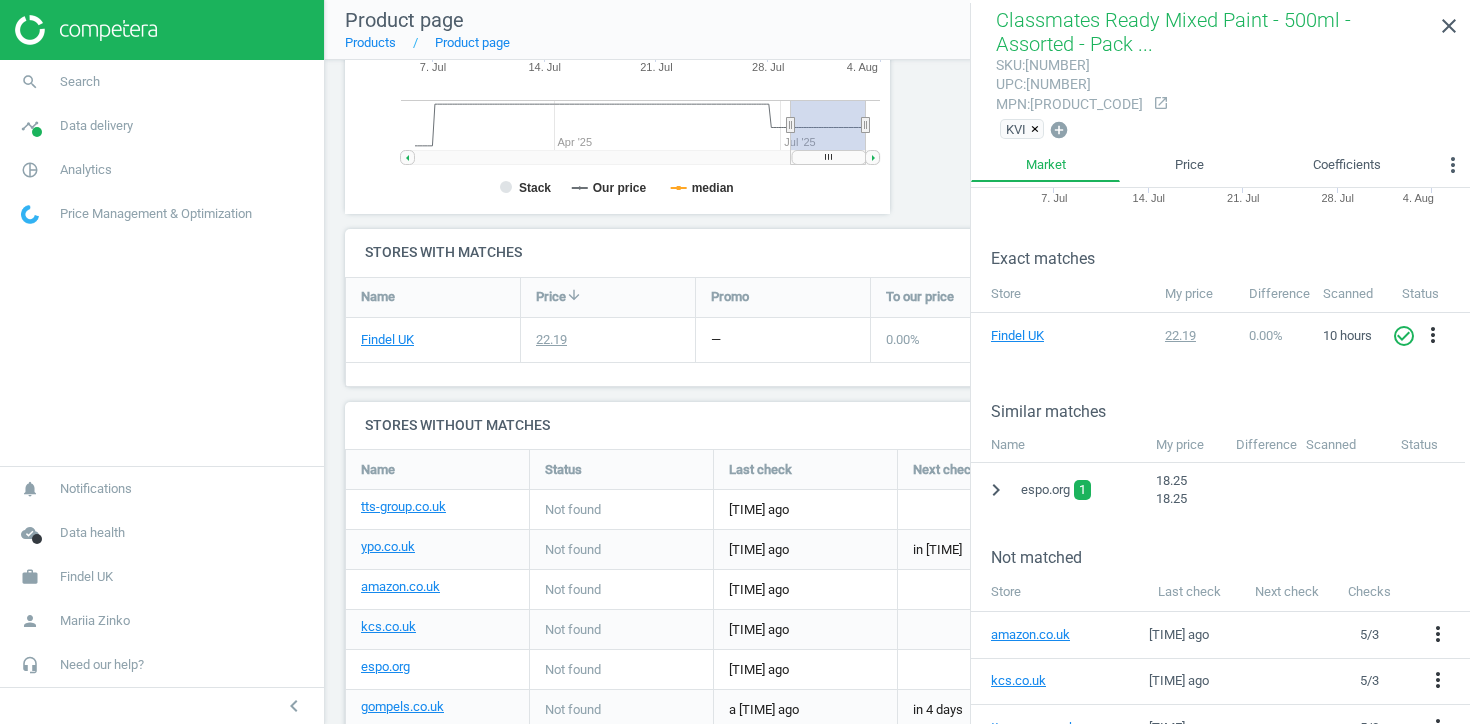 scroll, scrollTop: 248, scrollLeft: 0, axis: vertical 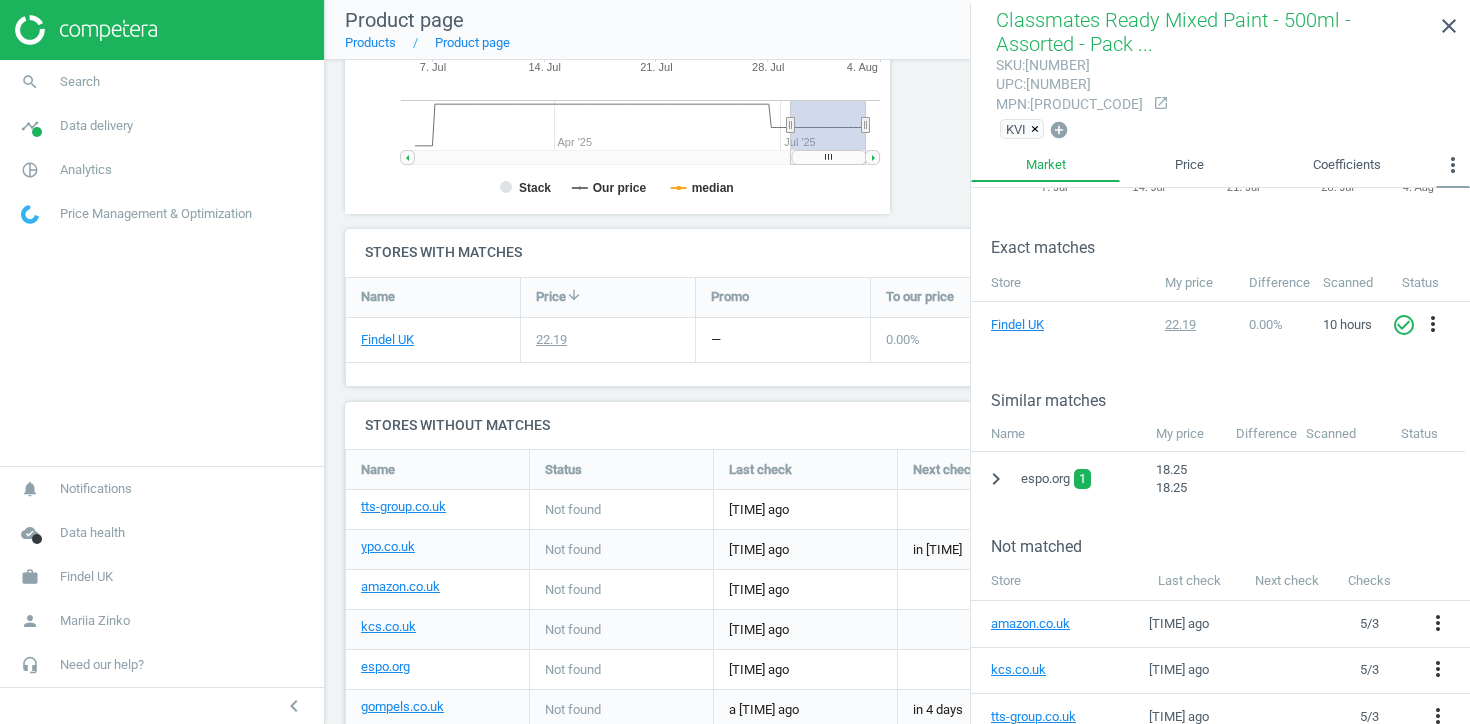 click on "more_vert" at bounding box center (1453, 165) 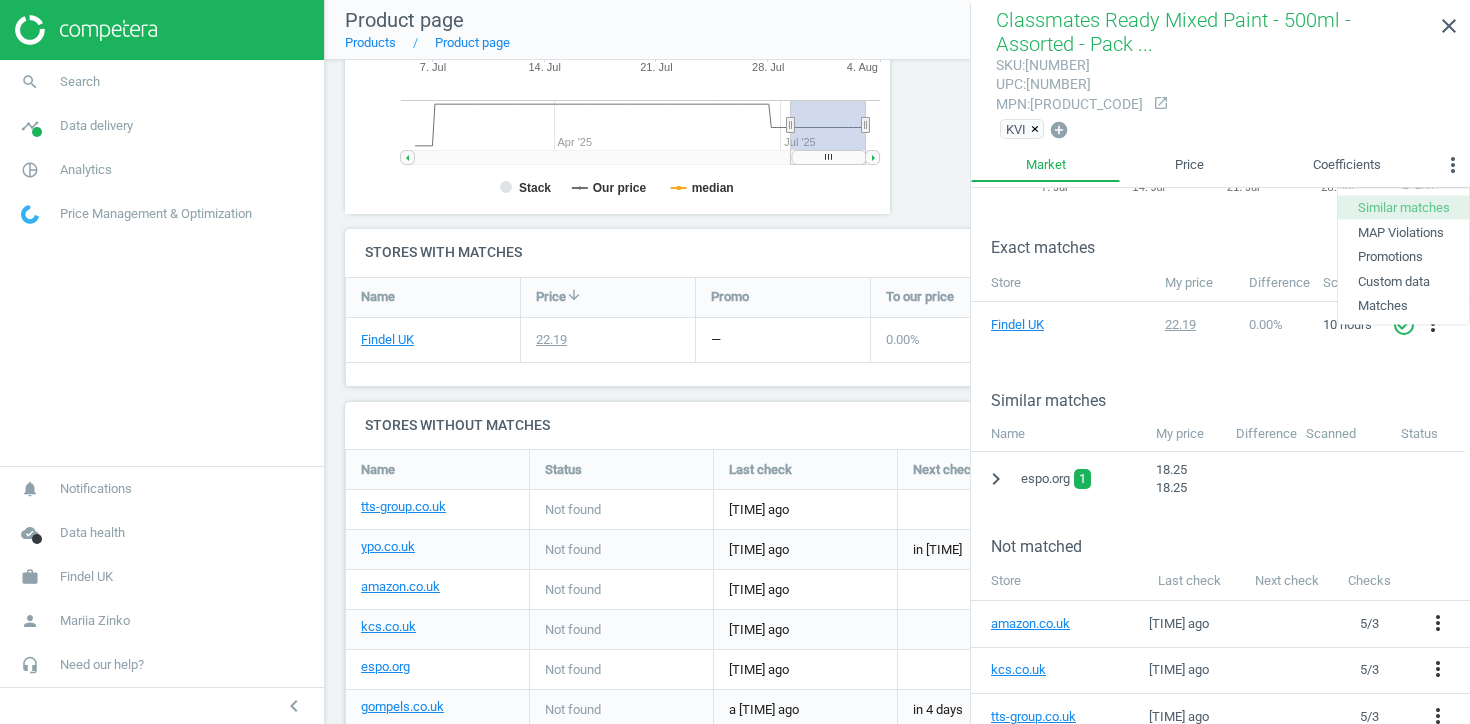 click on "Similar matches" at bounding box center [1403, 207] 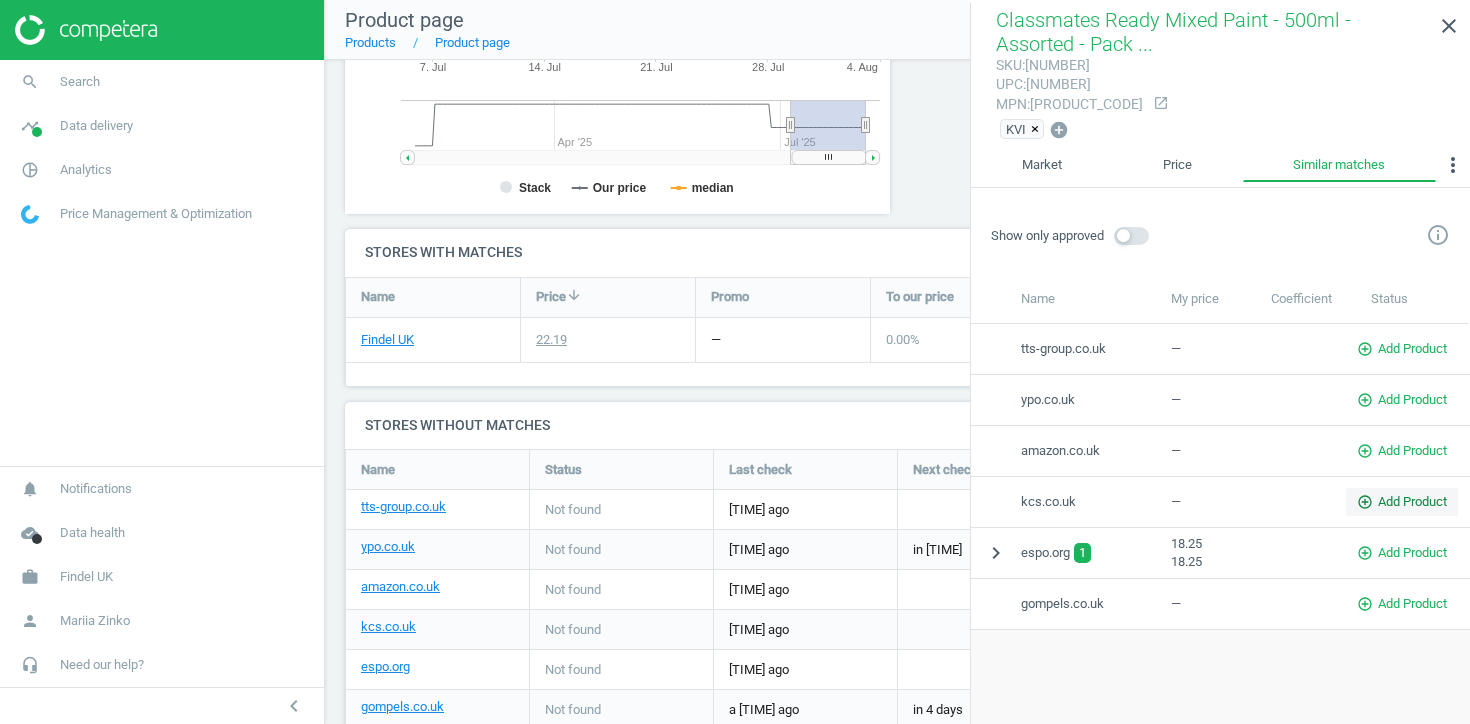 click on "add_circle_outline Add Product" at bounding box center [1402, 502] 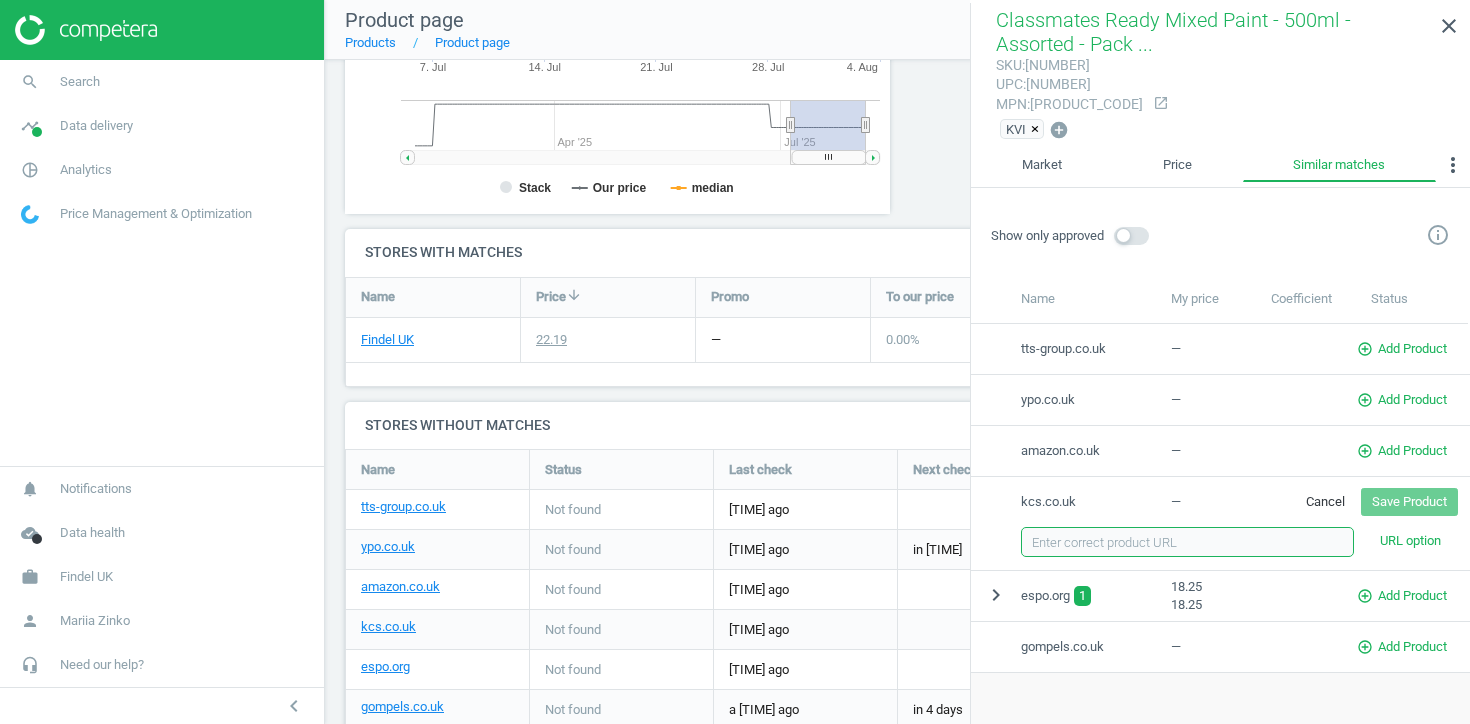 click at bounding box center (1187, 542) 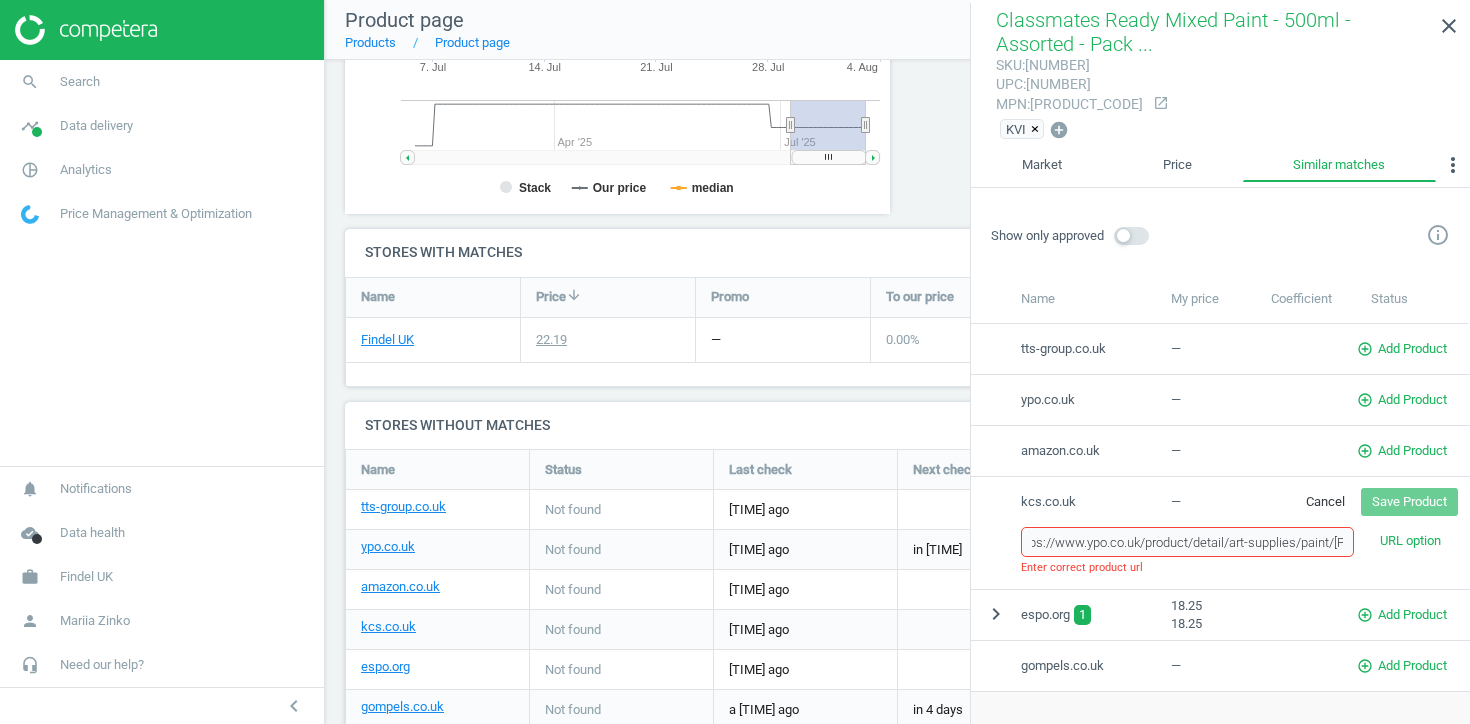 scroll, scrollTop: 0, scrollLeft: 0, axis: both 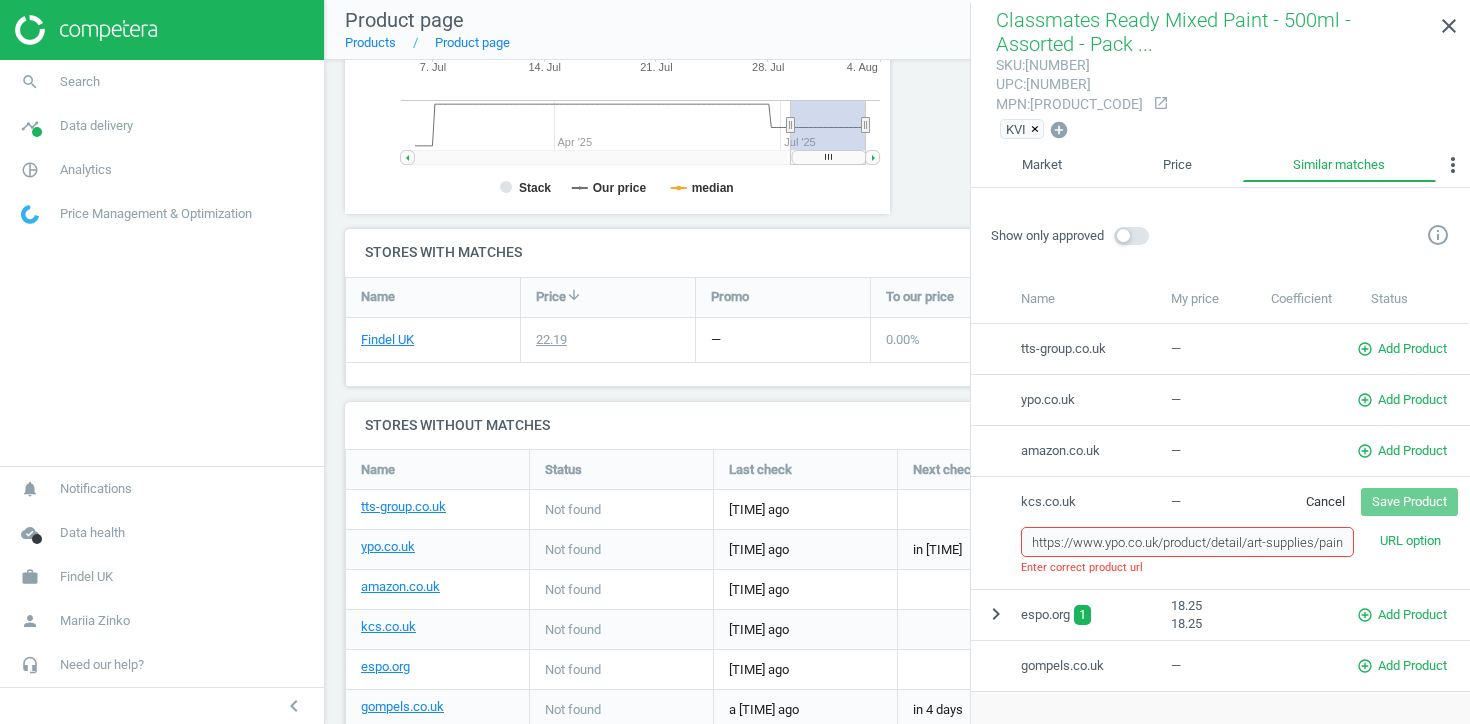 click on "https://www.ypo.co.uk/product/detail/art-supplies/paint/307414" at bounding box center (1187, 542) 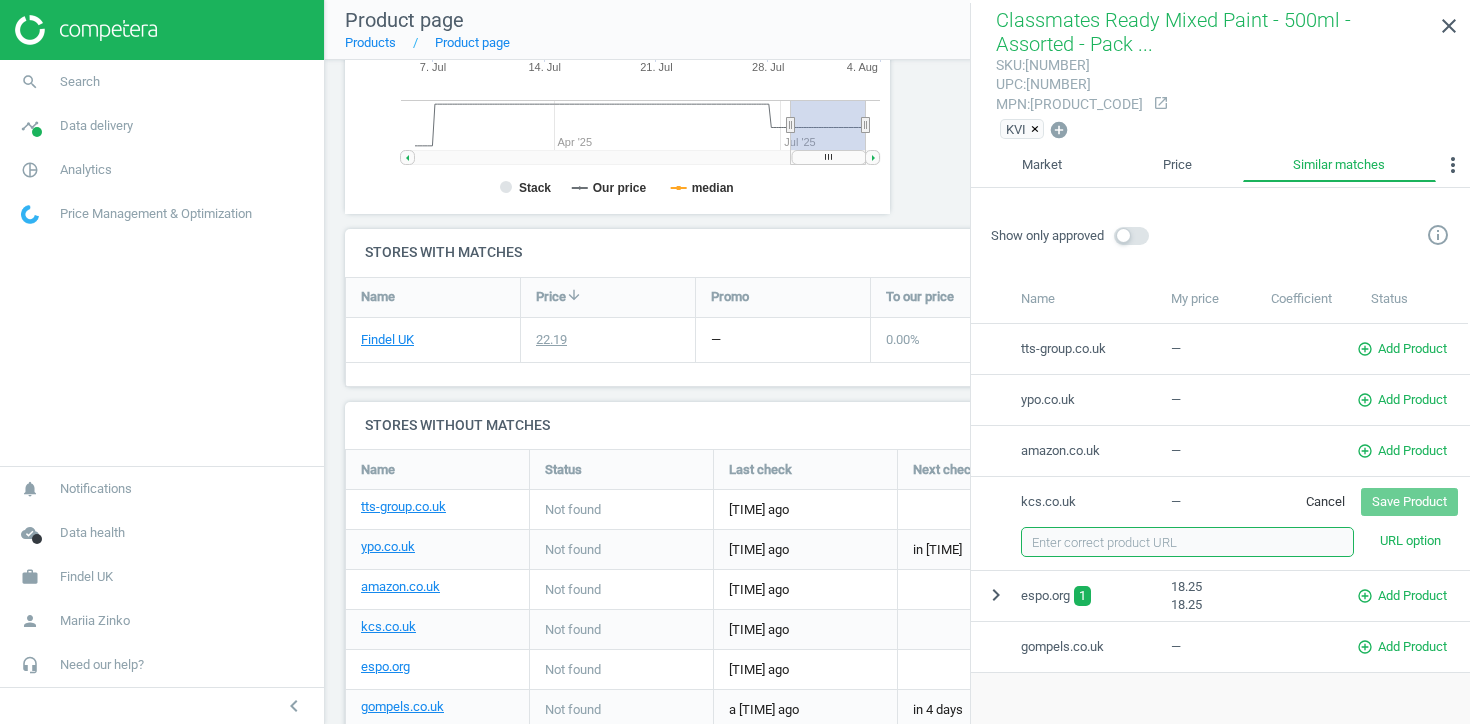paste on "https://www.kcs.co.uk/kcs-ready-mixed-paint-600ml-pack-of-20" 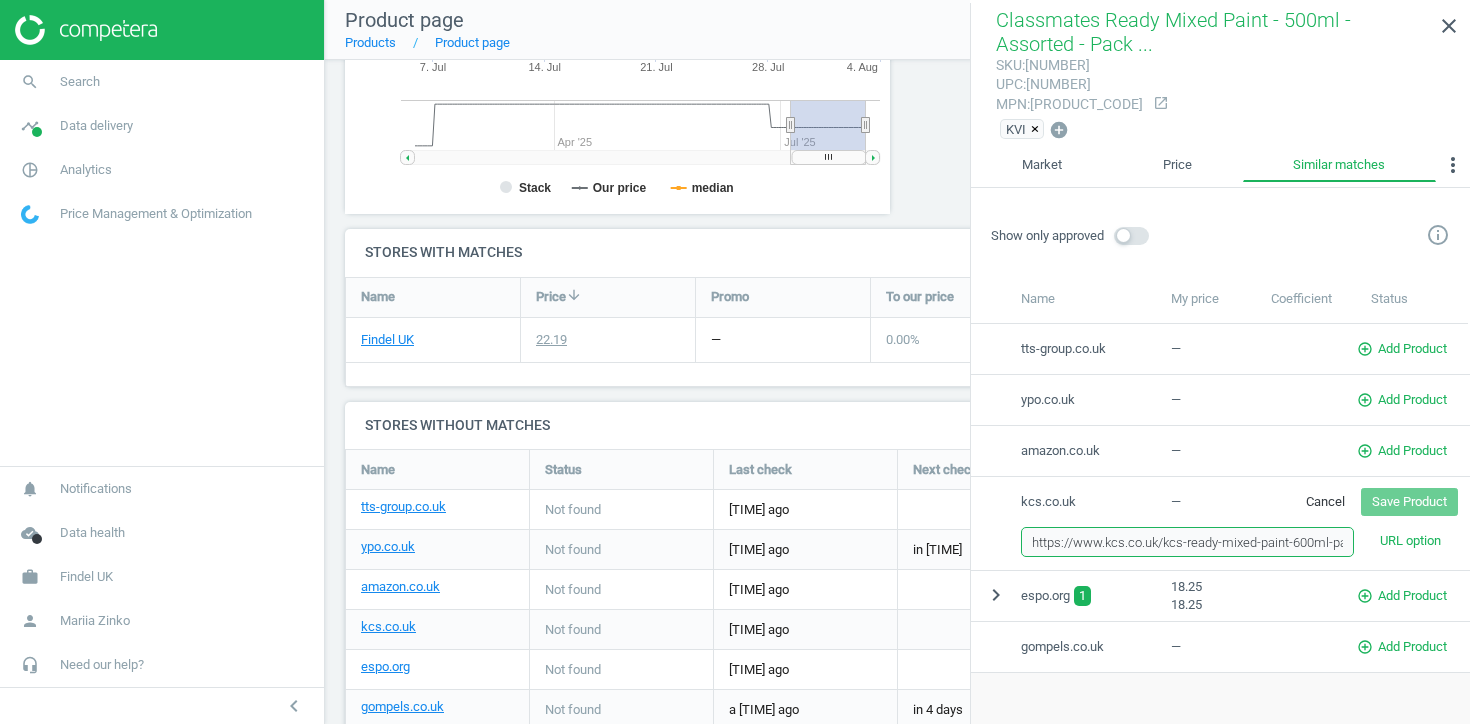 scroll, scrollTop: 0, scrollLeft: 80, axis: horizontal 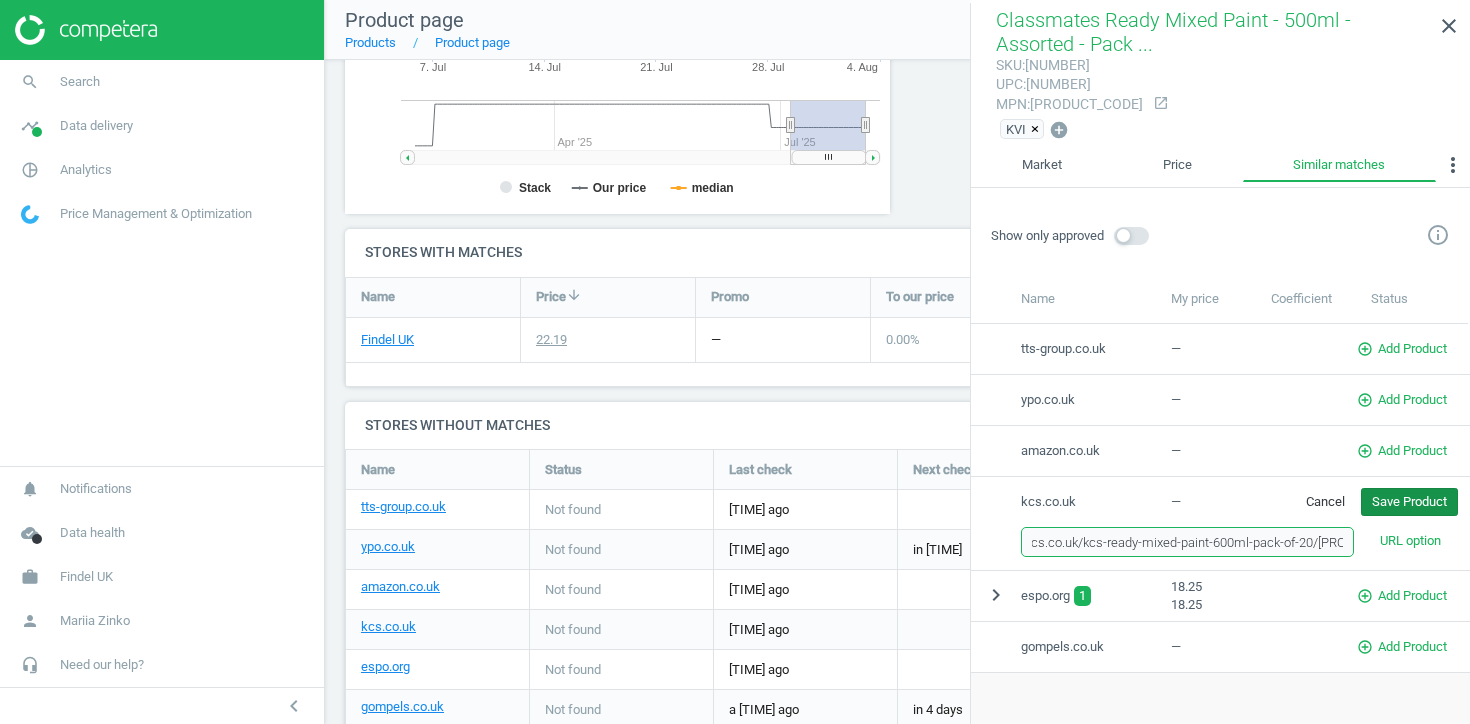 type on "https://www.kcs.co.uk/kcs-ready-mixed-paint-600ml-pack-of-20" 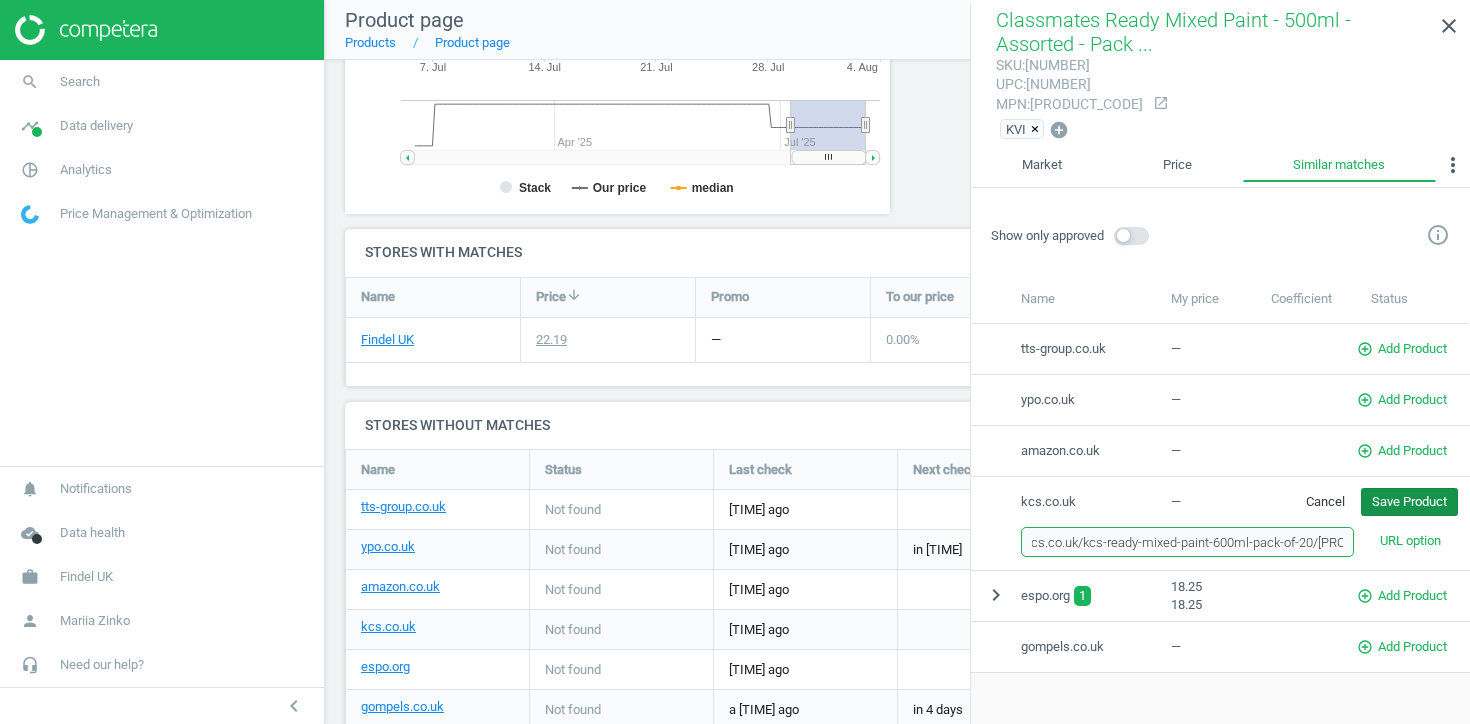 scroll, scrollTop: 0, scrollLeft: 0, axis: both 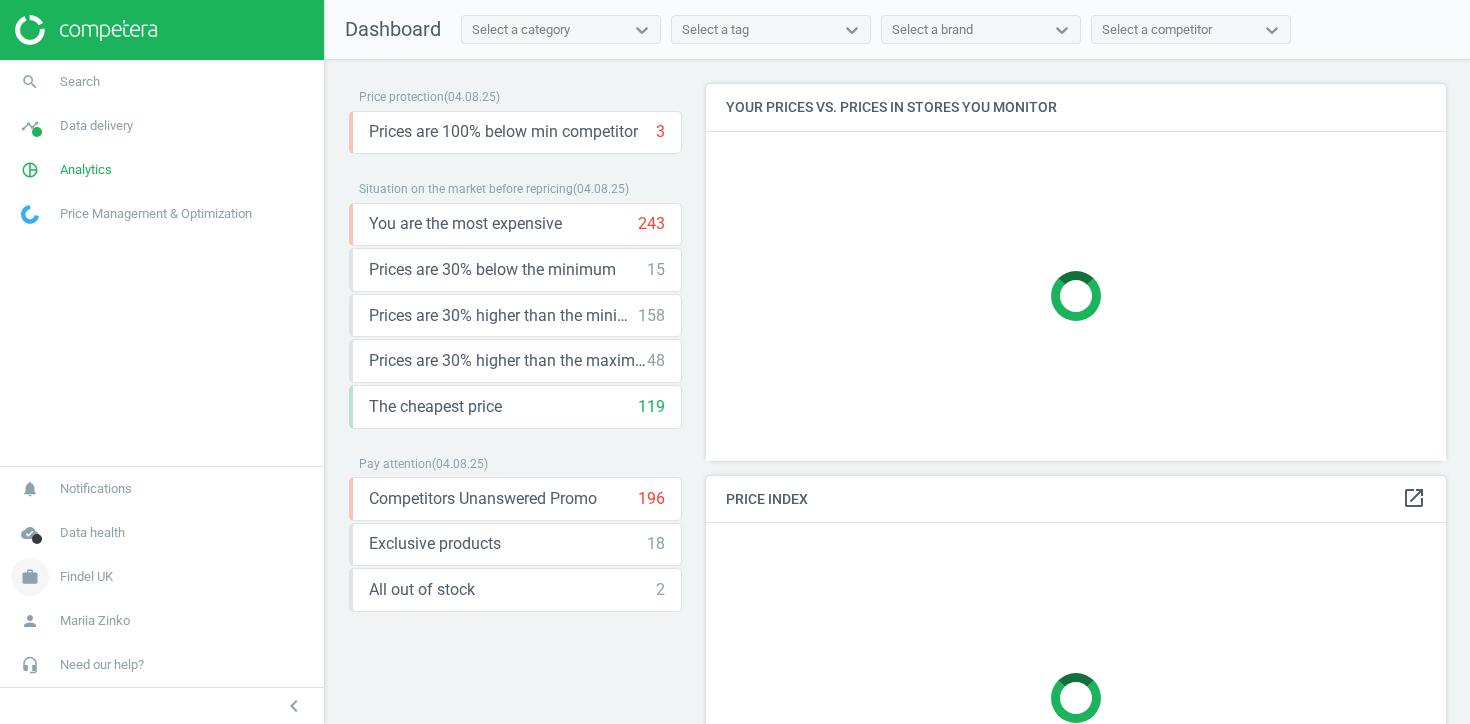 click on "Findel UK" at bounding box center [86, 577] 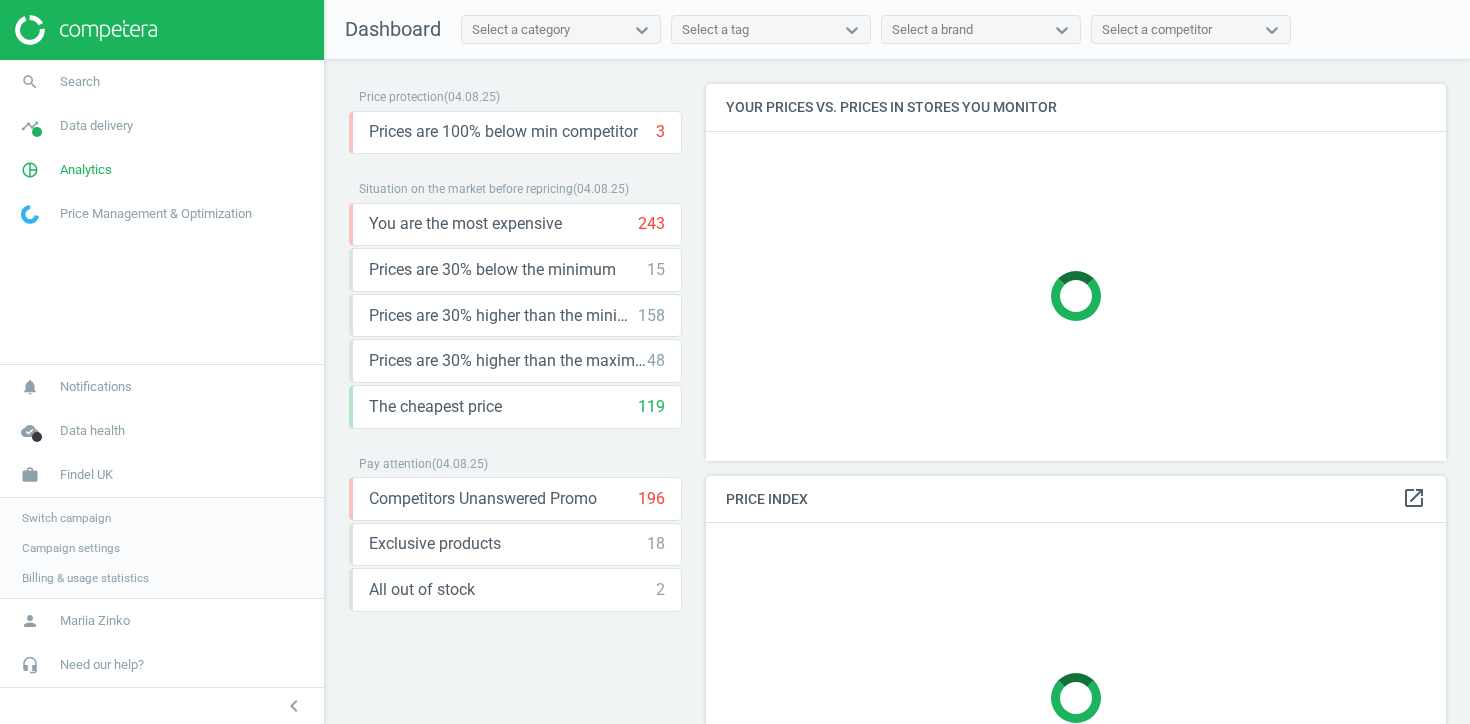 click on "Campaign settings" at bounding box center (71, 548) 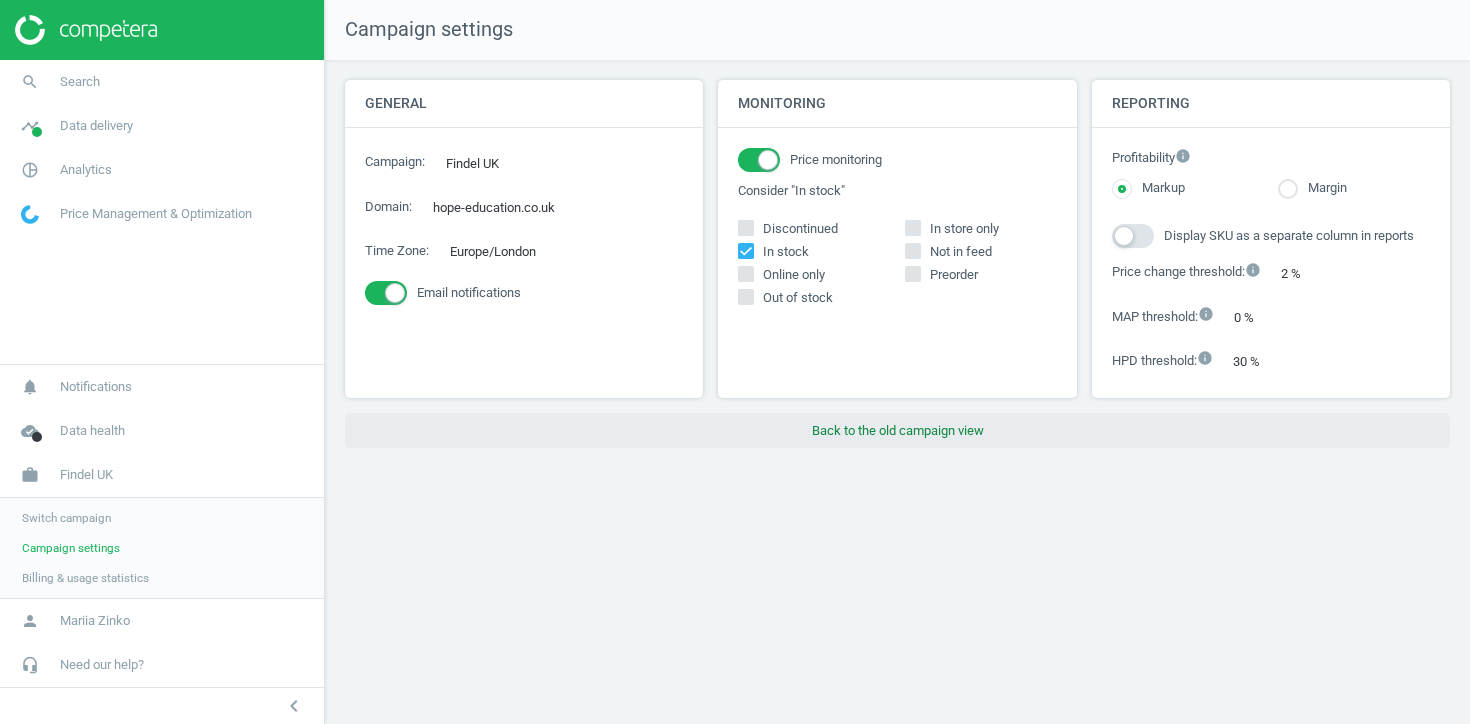 click on "Back to the old campaign view" at bounding box center [897, 431] 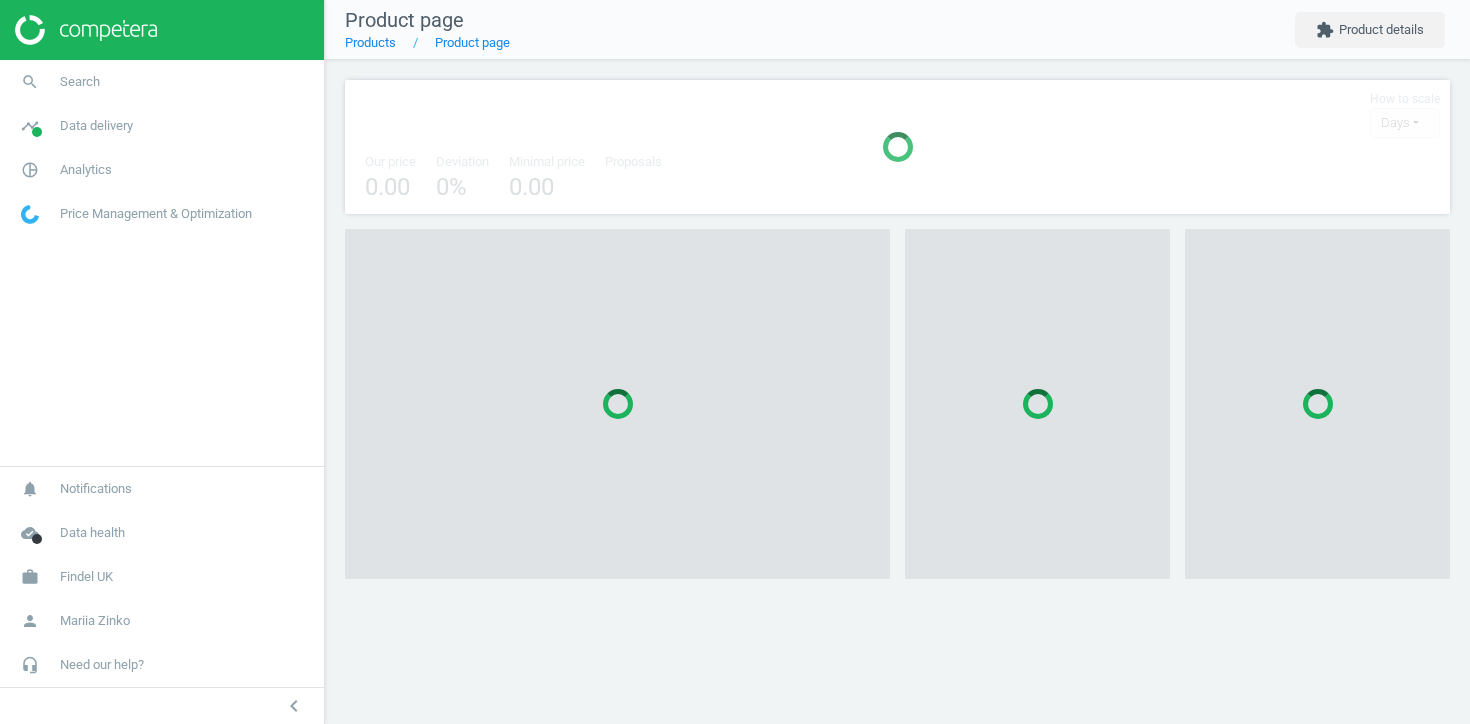 scroll, scrollTop: 0, scrollLeft: 0, axis: both 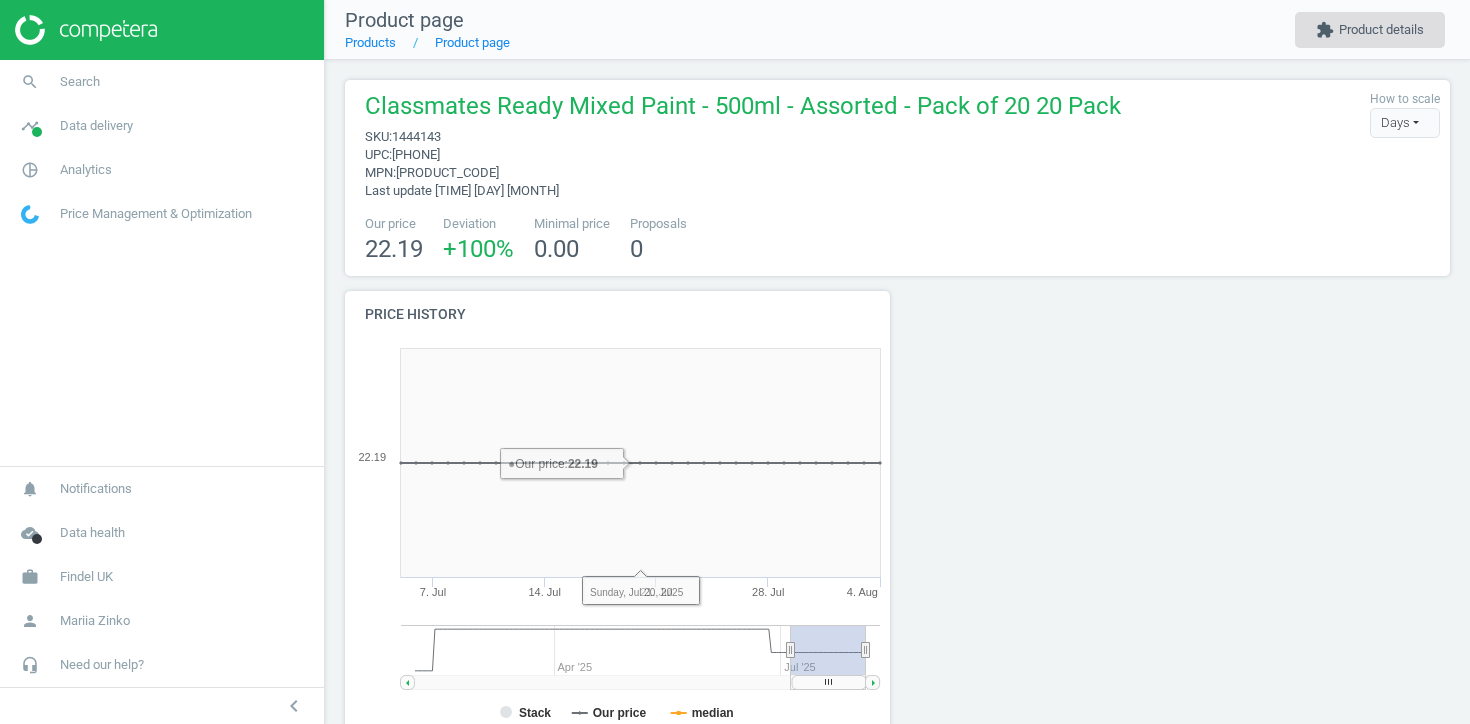 click on "extension Product details" at bounding box center [1370, 30] 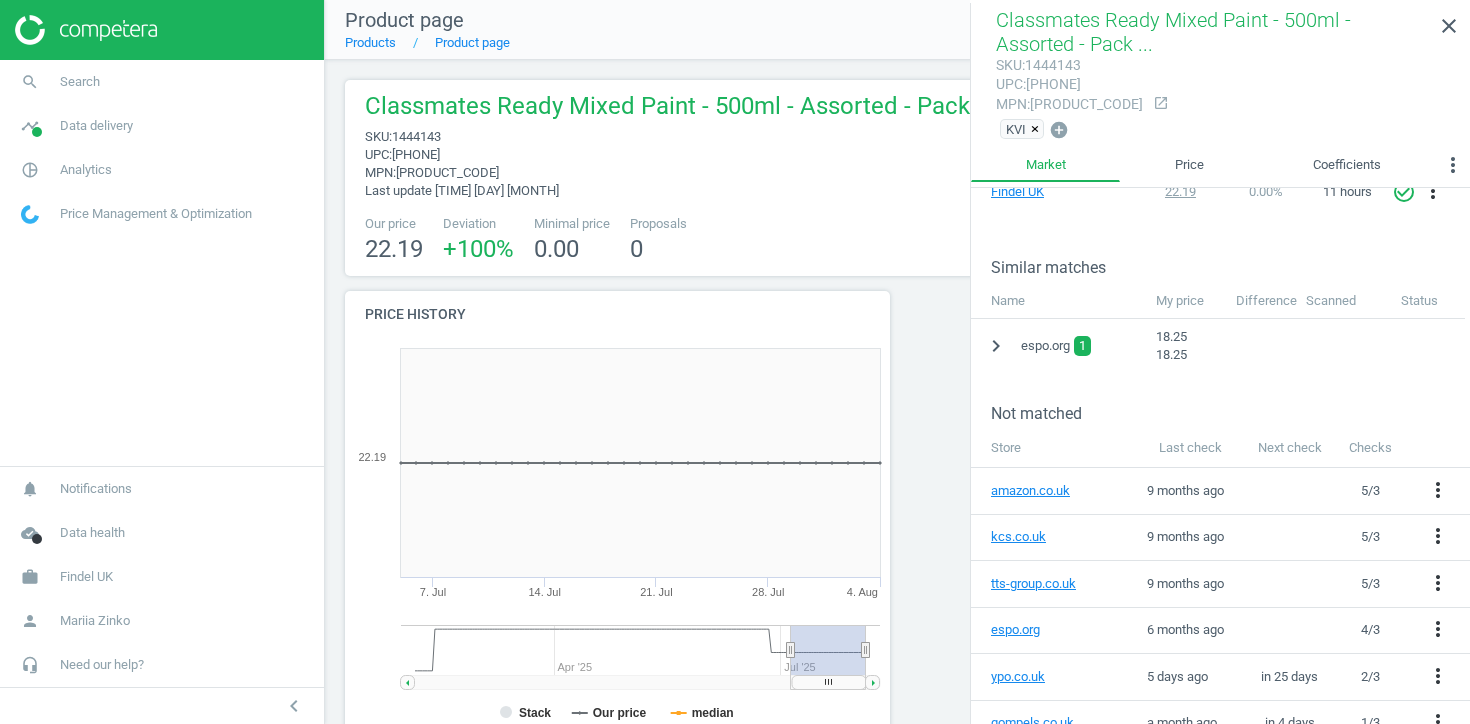 scroll, scrollTop: 408, scrollLeft: 0, axis: vertical 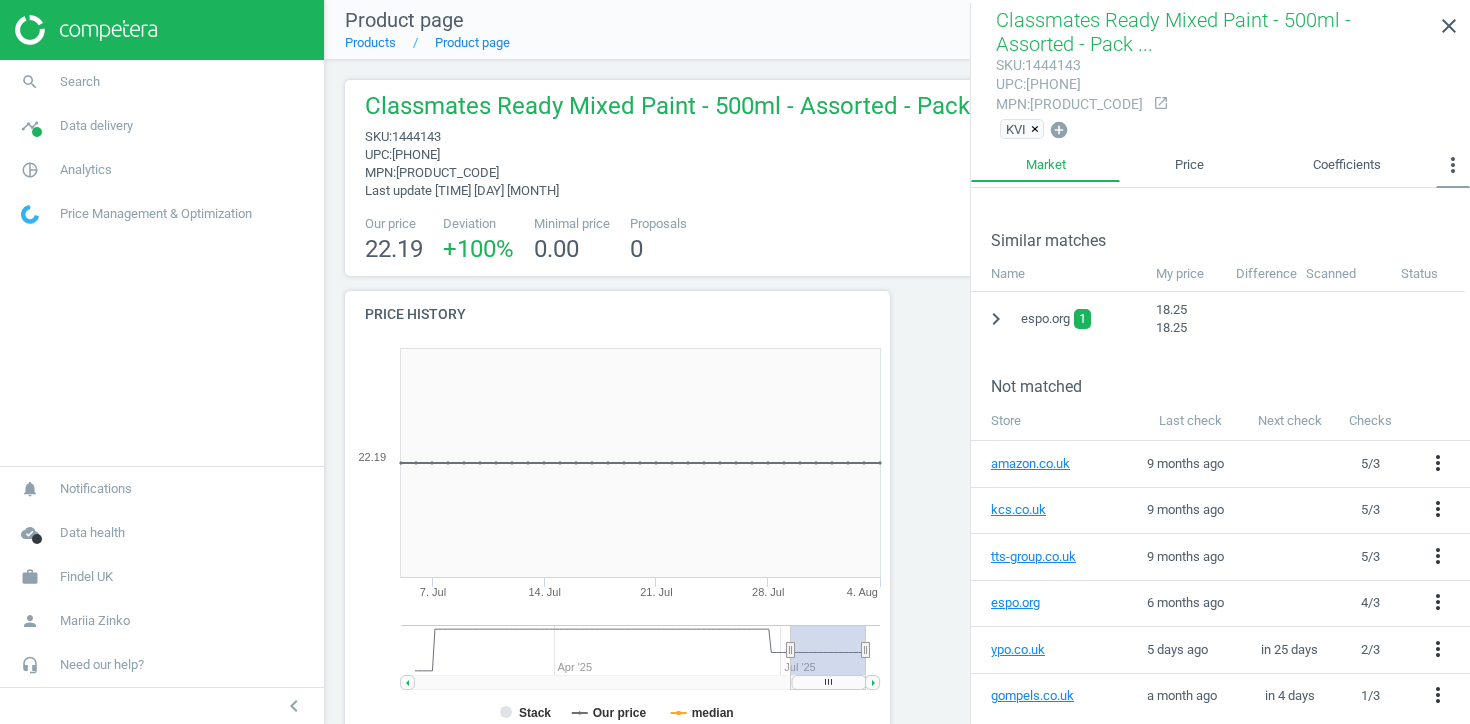 click on "more_vert" at bounding box center (1453, 165) 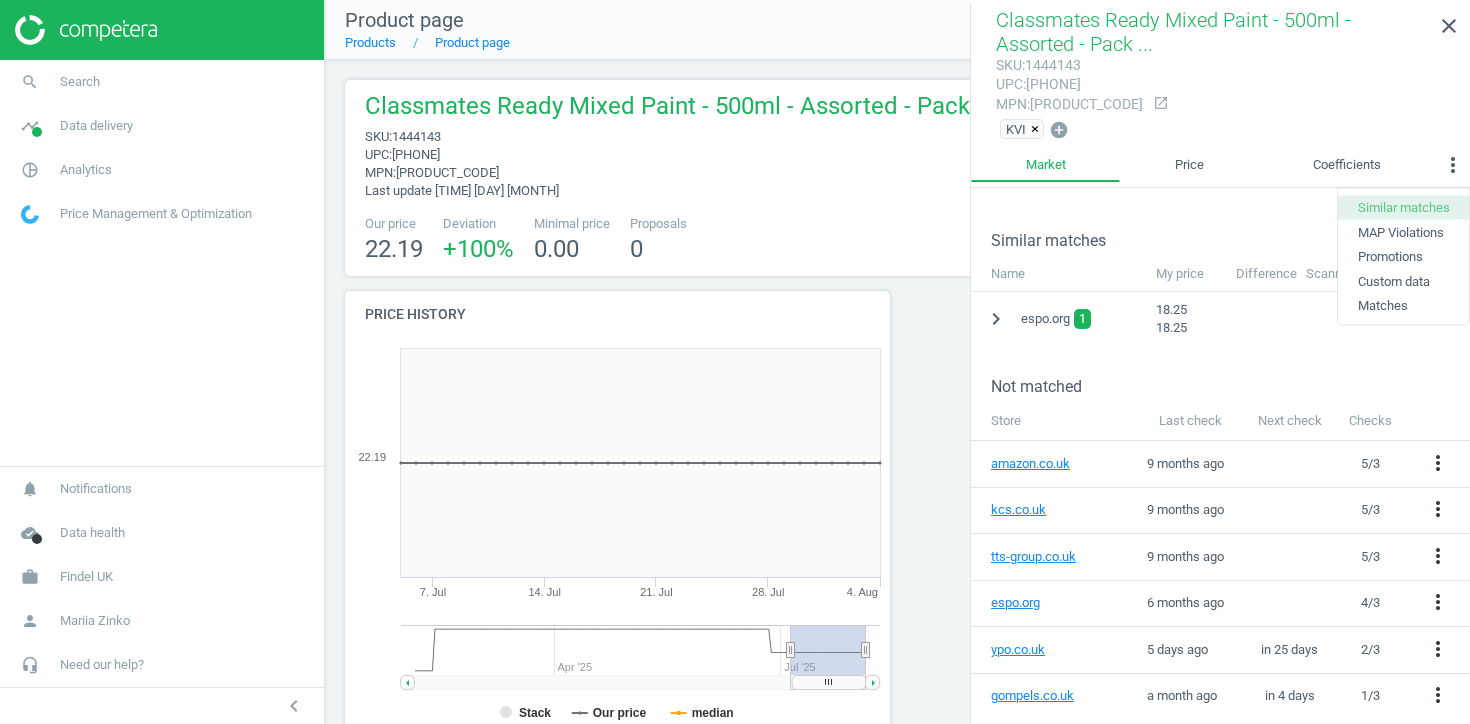 click on "Similar matches" at bounding box center (1403, 207) 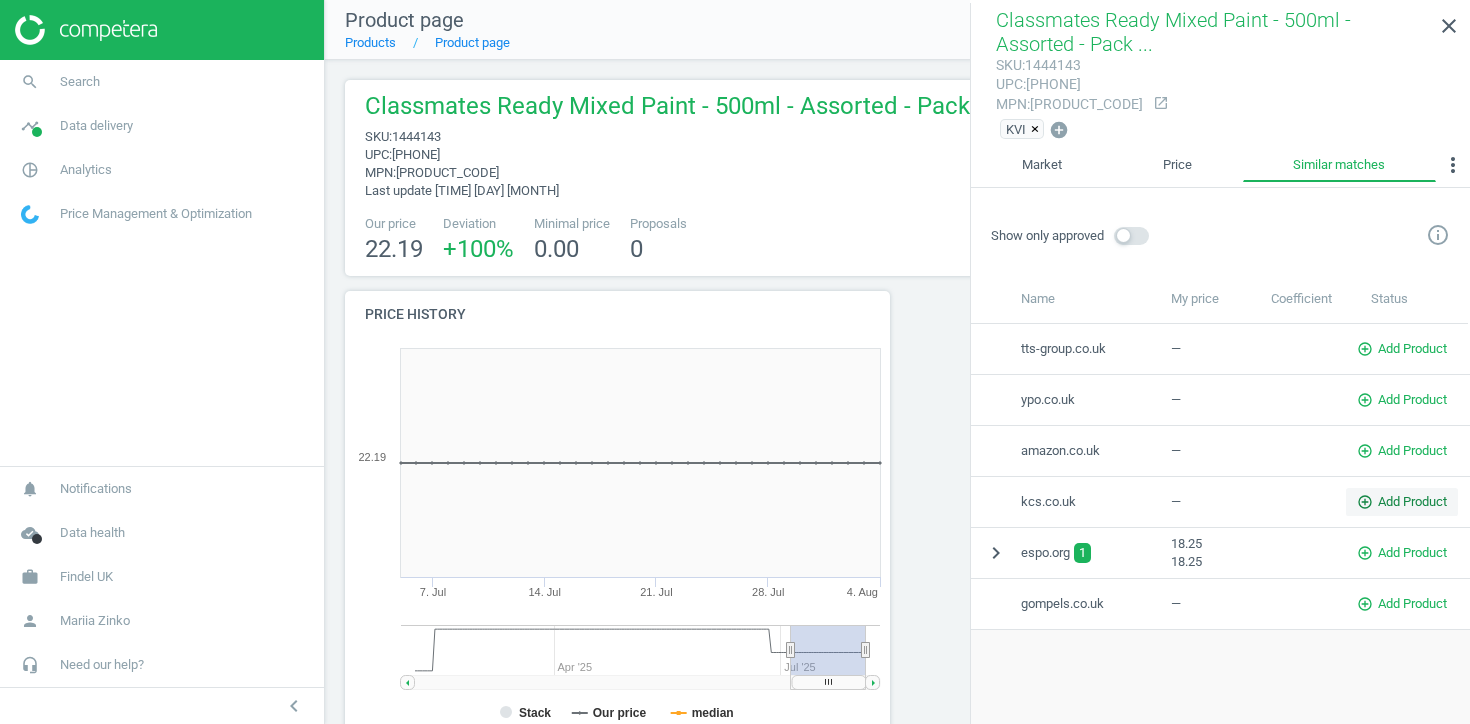 click on "add_circle_outline Add Product" at bounding box center (1402, 502) 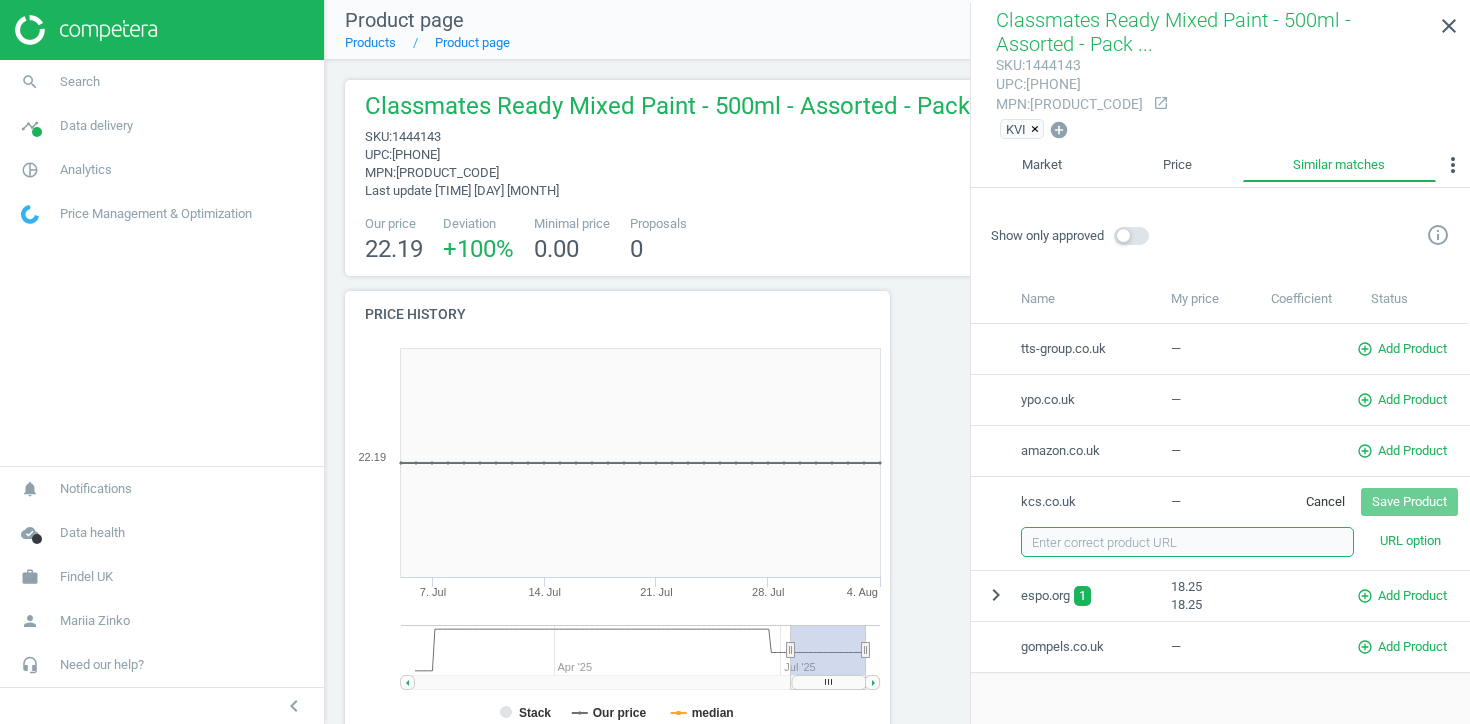 click at bounding box center [1187, 542] 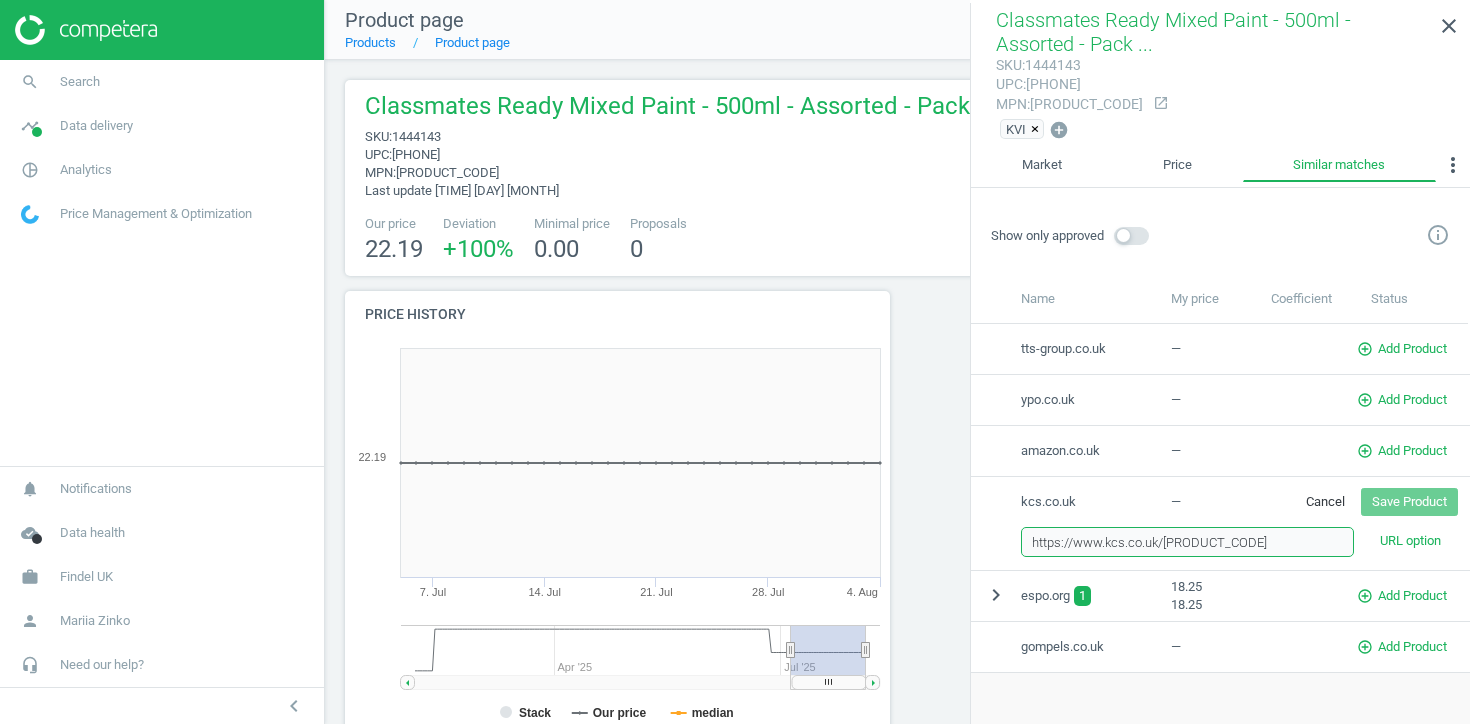 scroll, scrollTop: 0, scrollLeft: 80, axis: horizontal 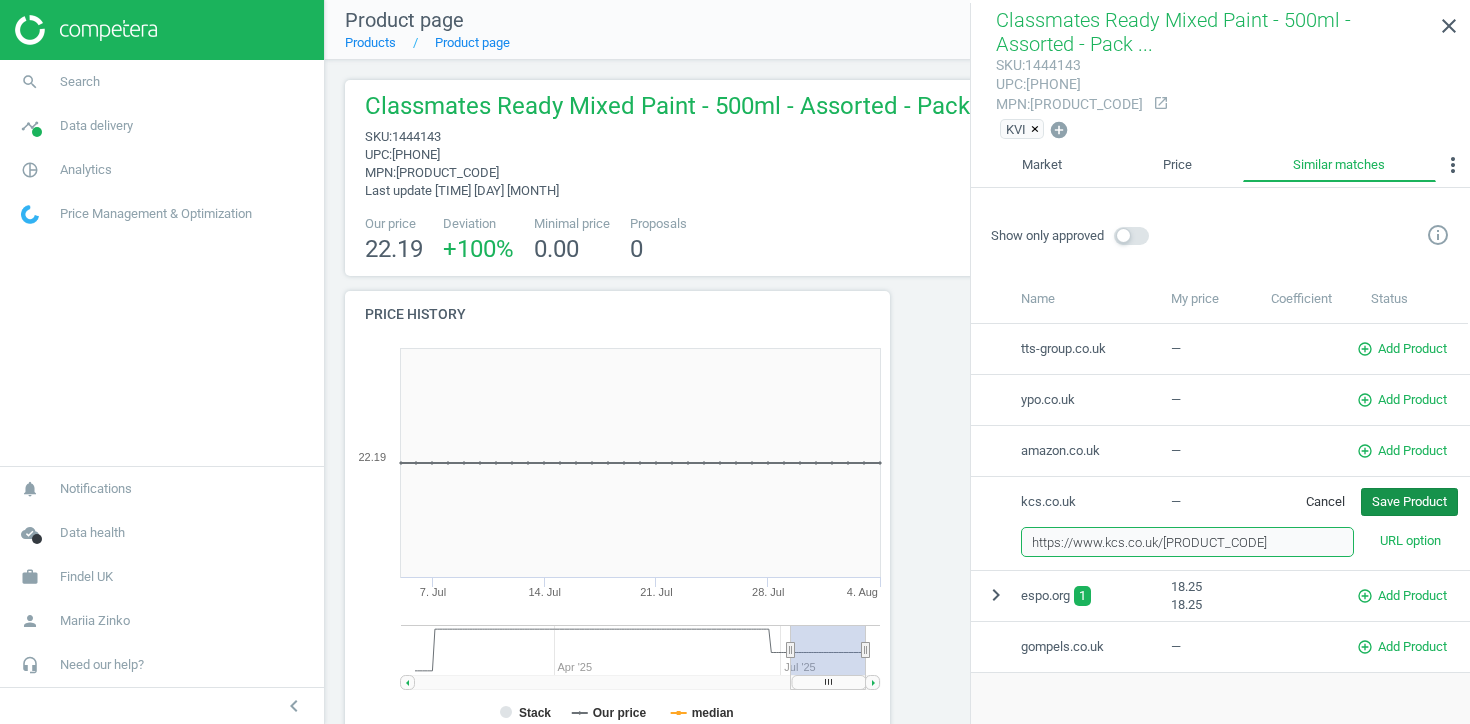 type on "https://www.kcs.co.uk/kcs-ready-mixed-paint-600ml-pack-of-20" 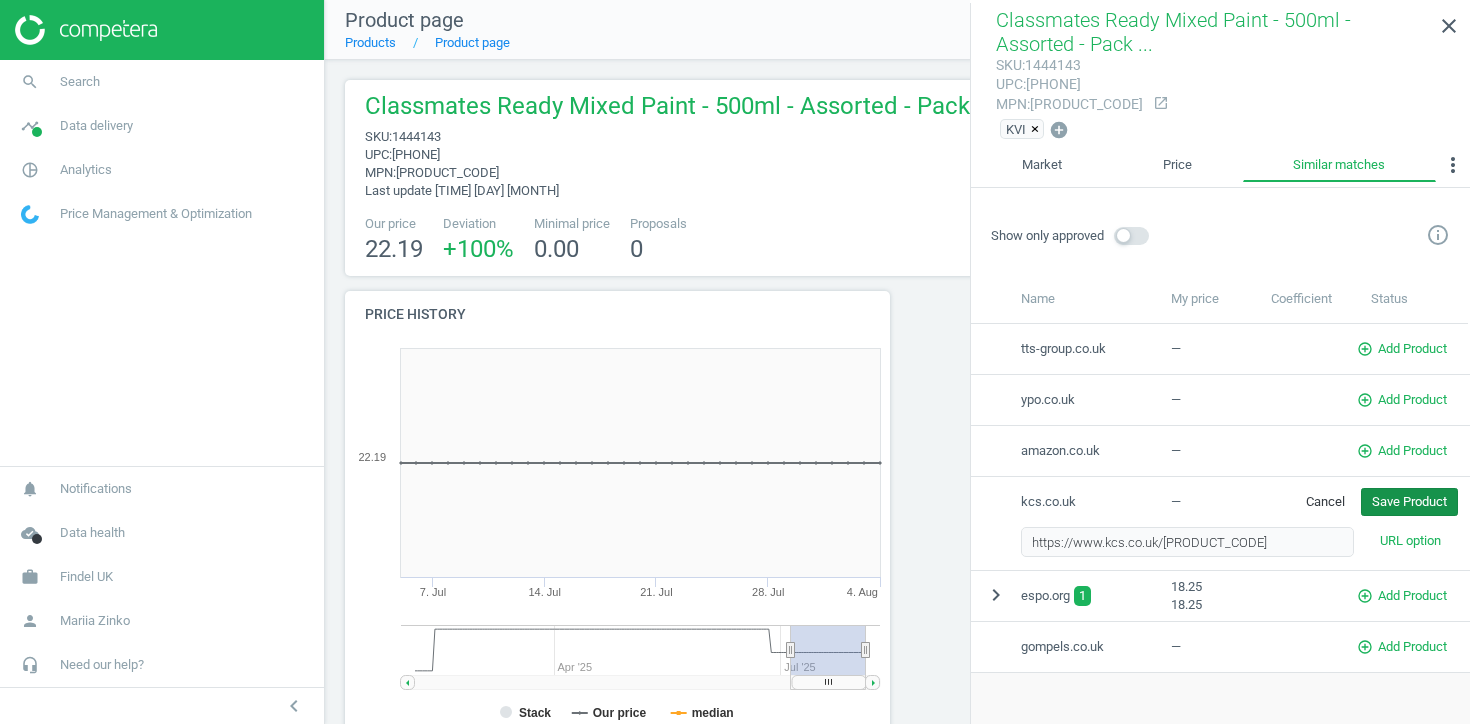 click on "Save Product" at bounding box center (1409, 502) 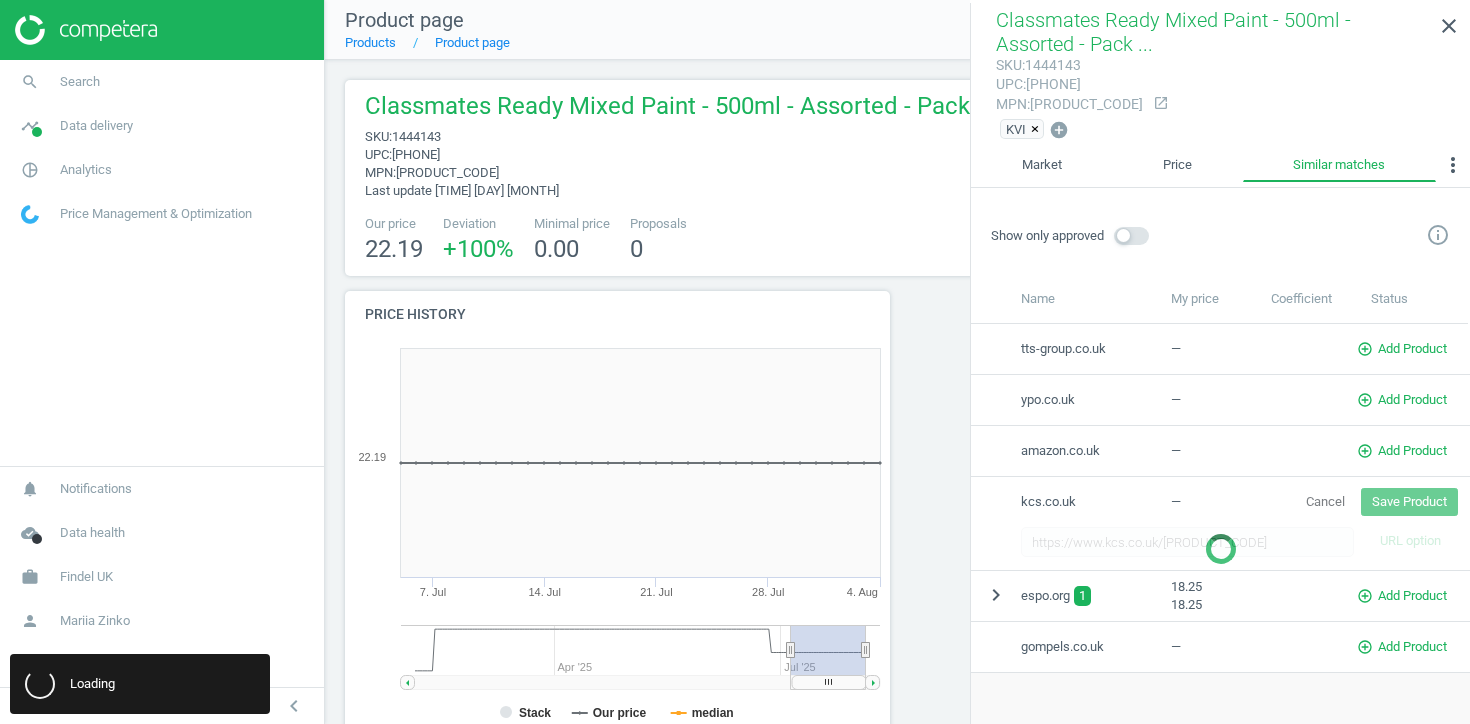 type 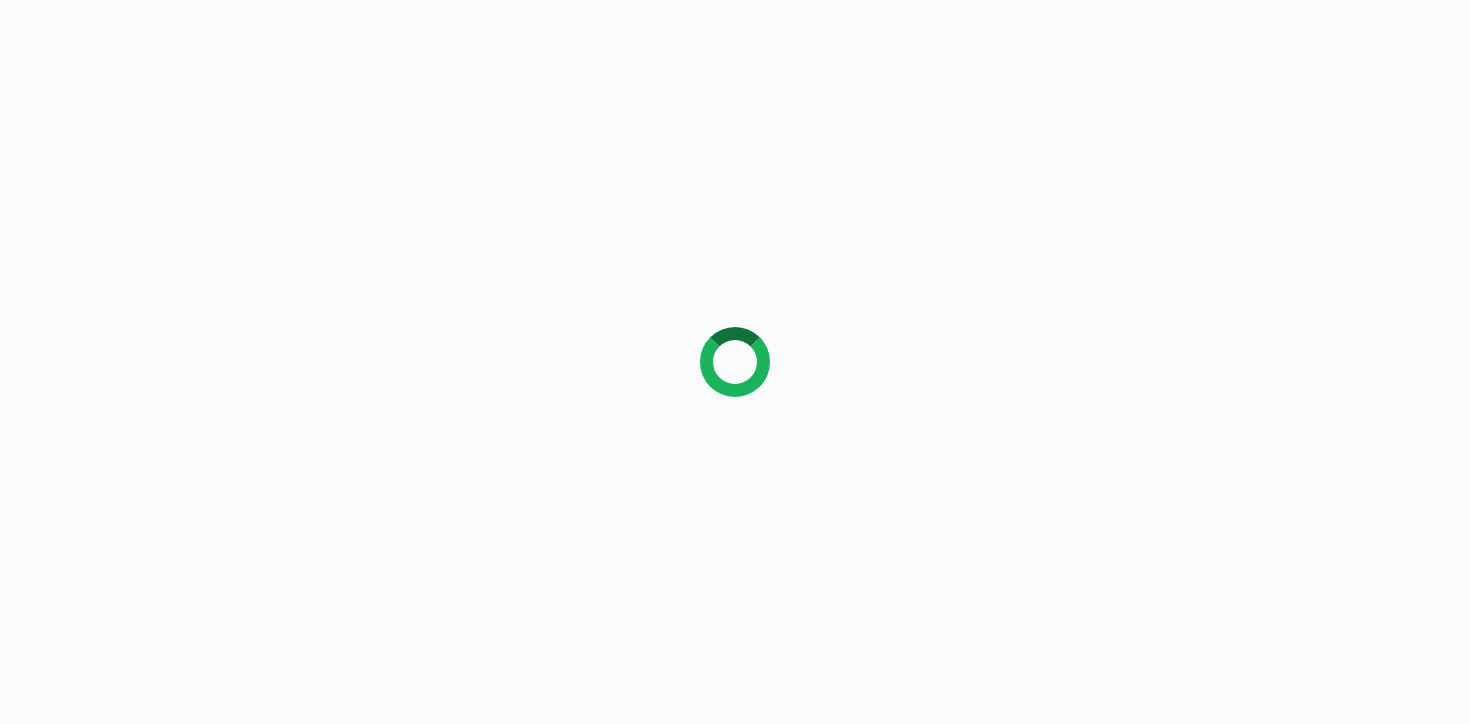 scroll, scrollTop: 0, scrollLeft: 0, axis: both 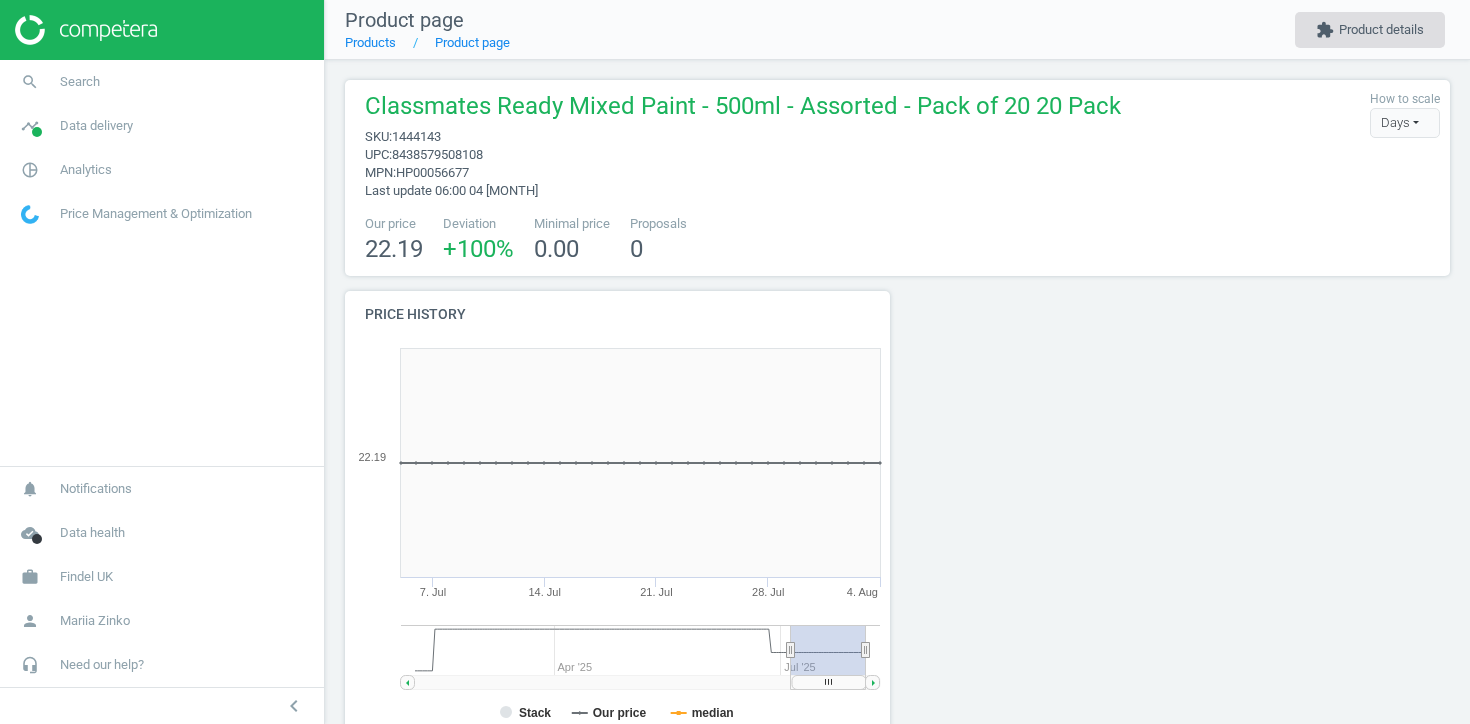 click on "extension Product details" at bounding box center [1370, 30] 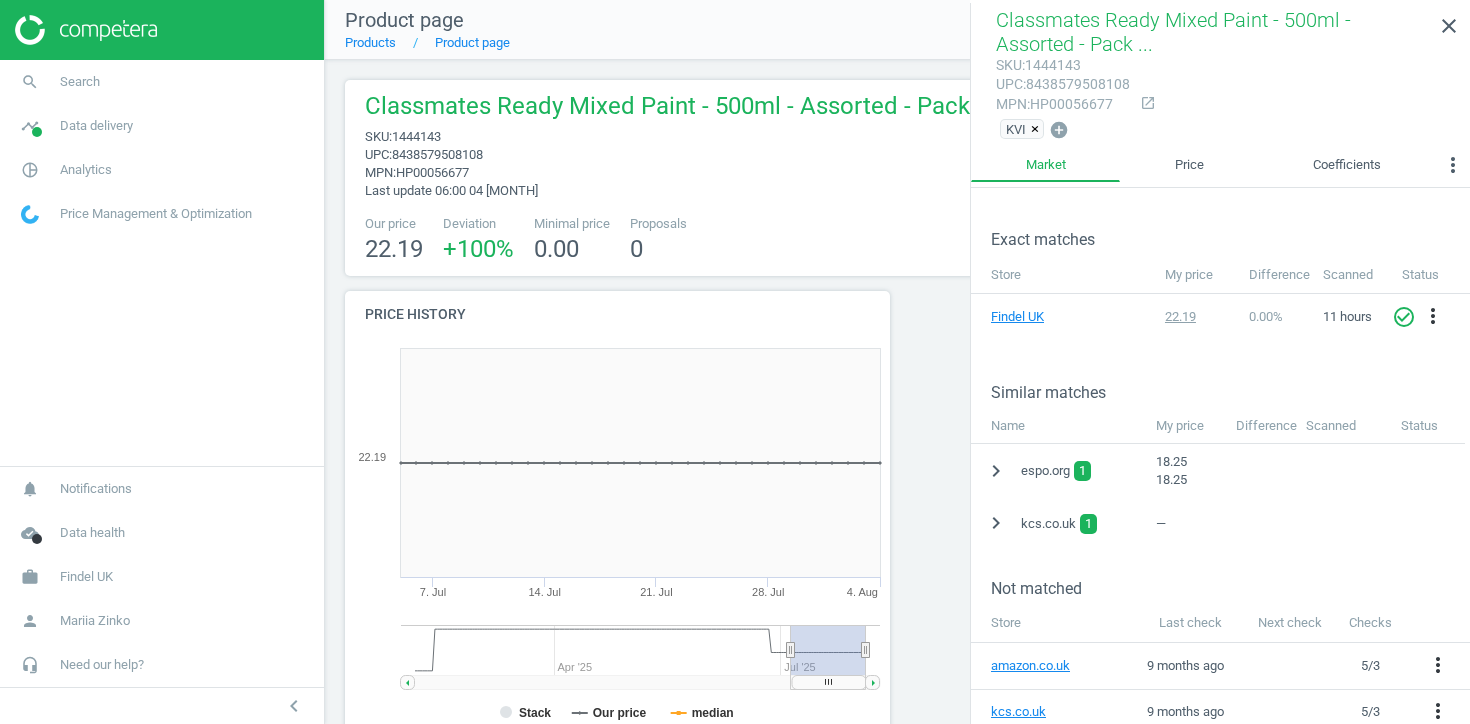 scroll, scrollTop: 260, scrollLeft: 0, axis: vertical 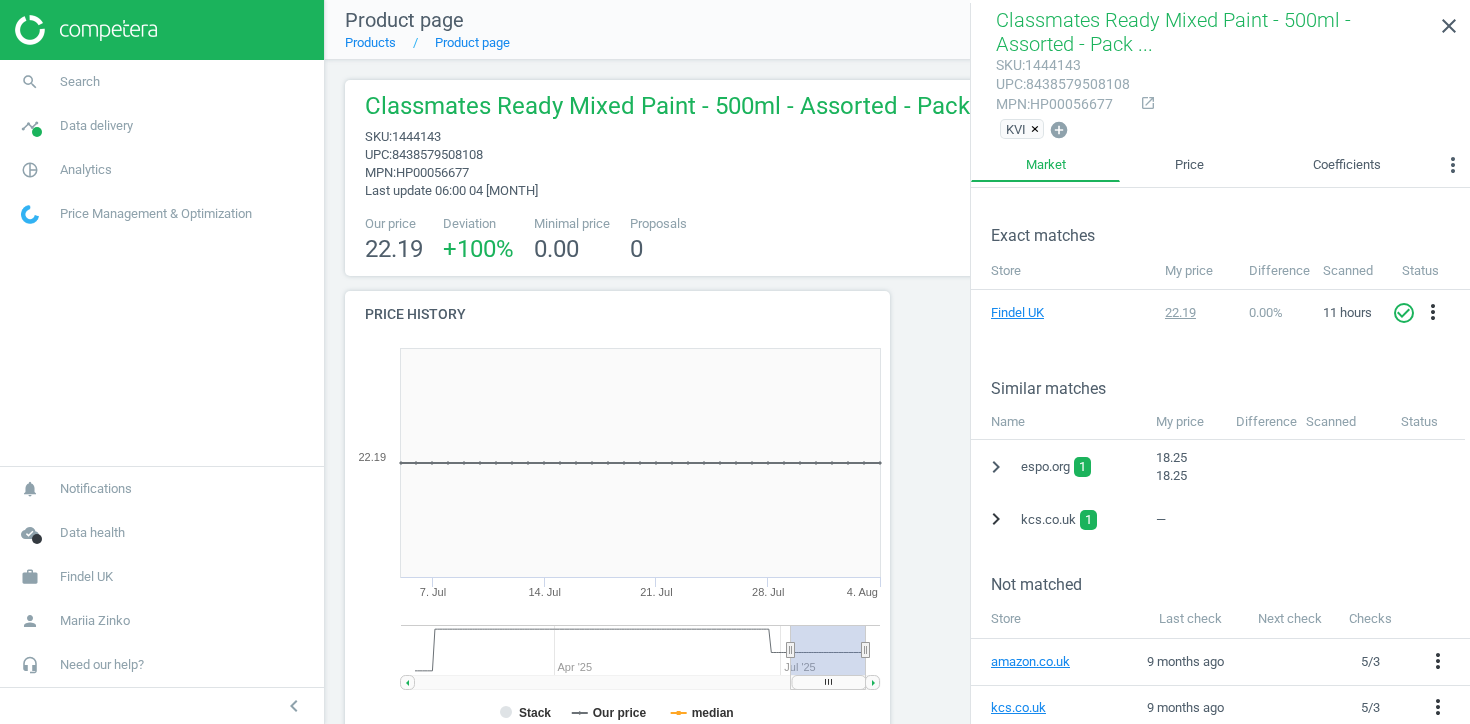 click on "chevron_right" at bounding box center (996, 519) 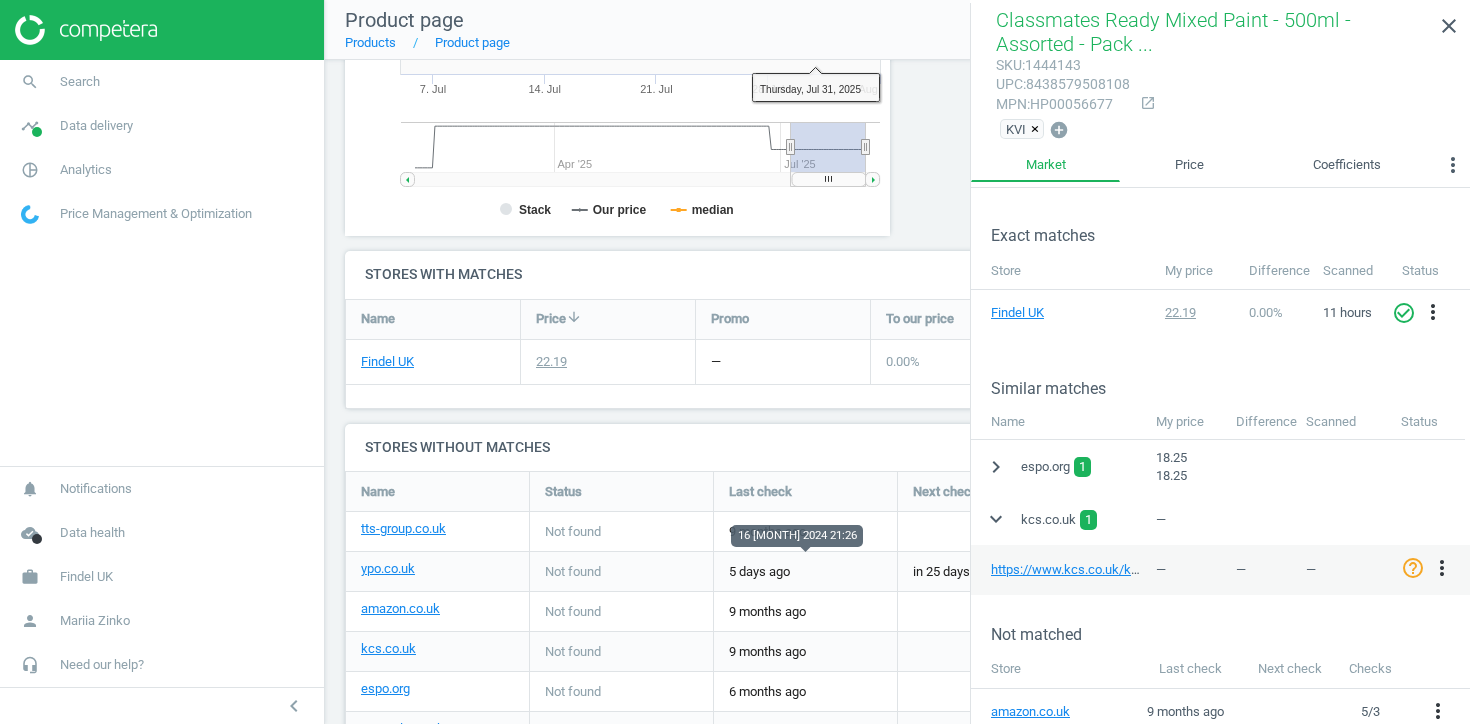 scroll, scrollTop: 590, scrollLeft: 0, axis: vertical 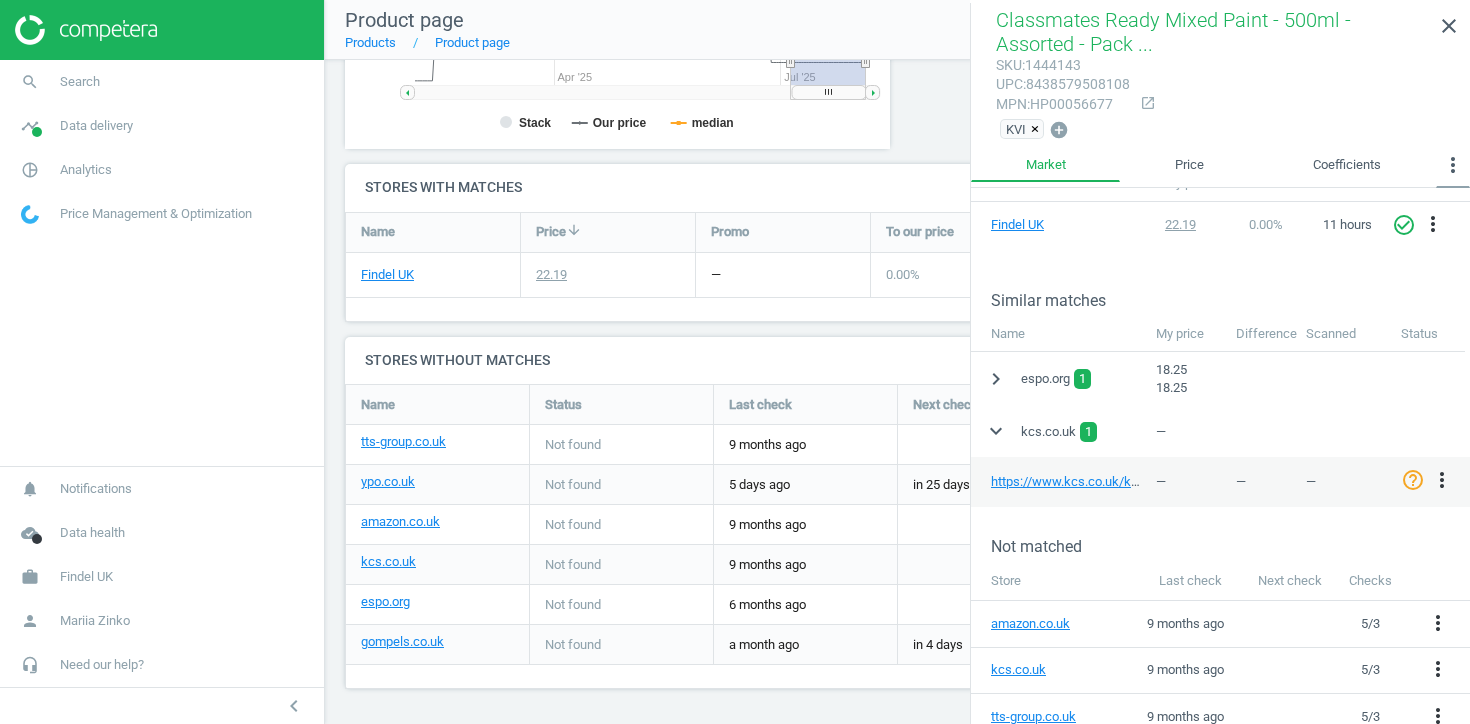 click on "more_vert" at bounding box center [1453, 165] 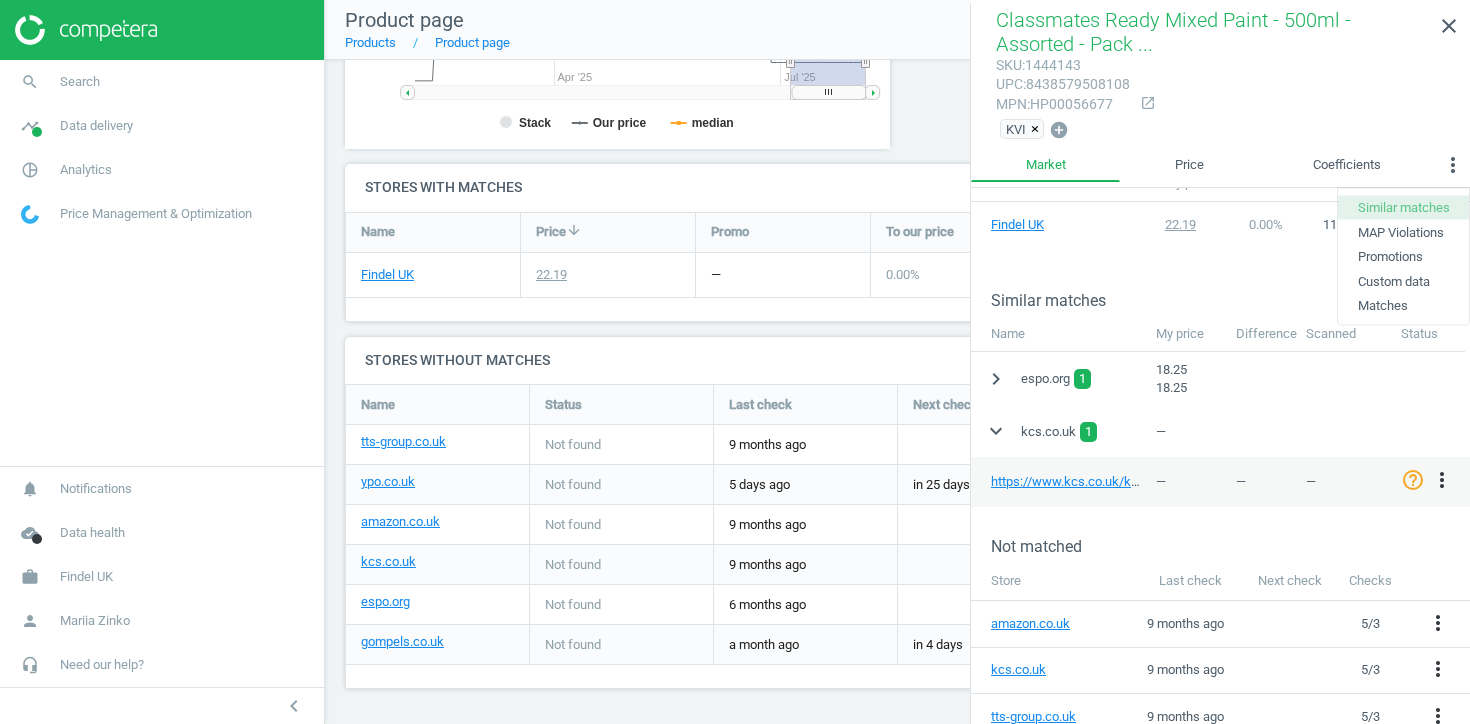 click on "Similar matches" at bounding box center [1403, 207] 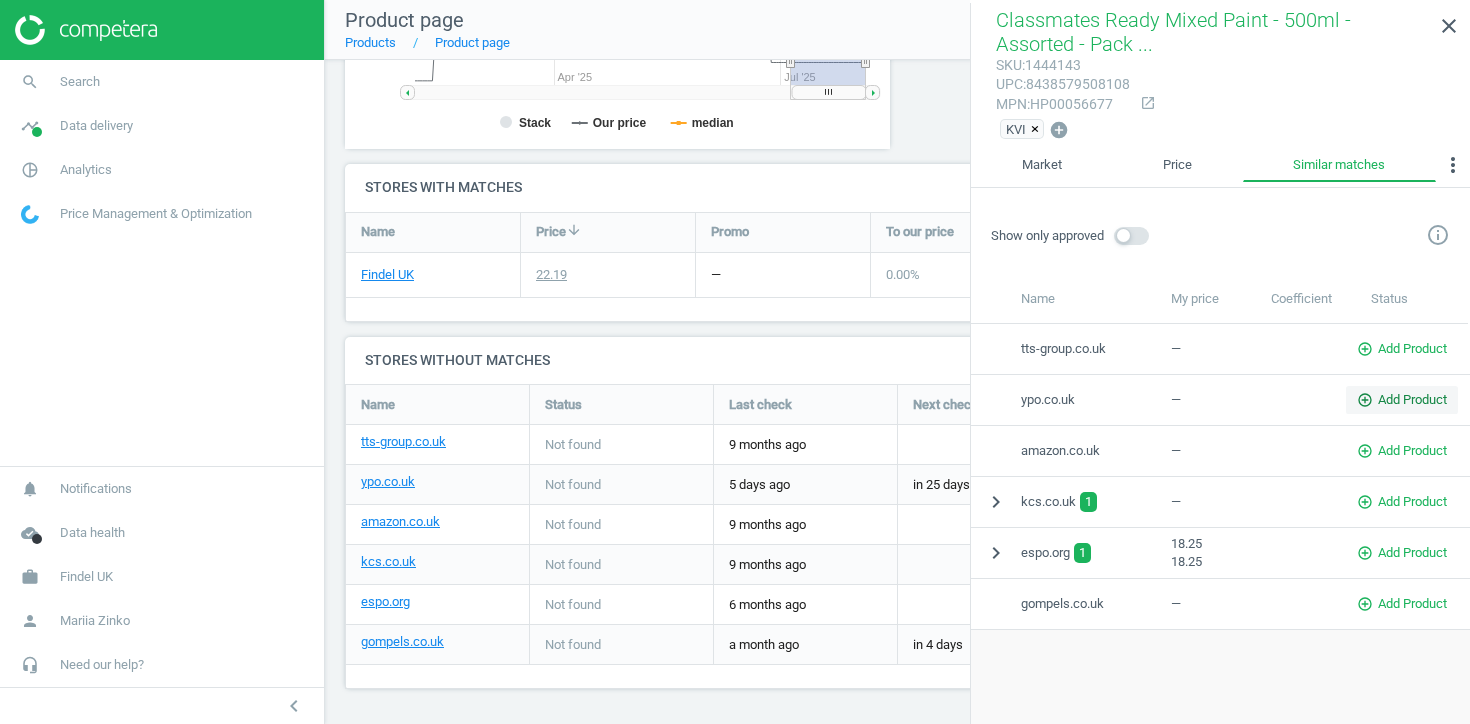 click on "add_circle_outline Add Product" at bounding box center (1402, 400) 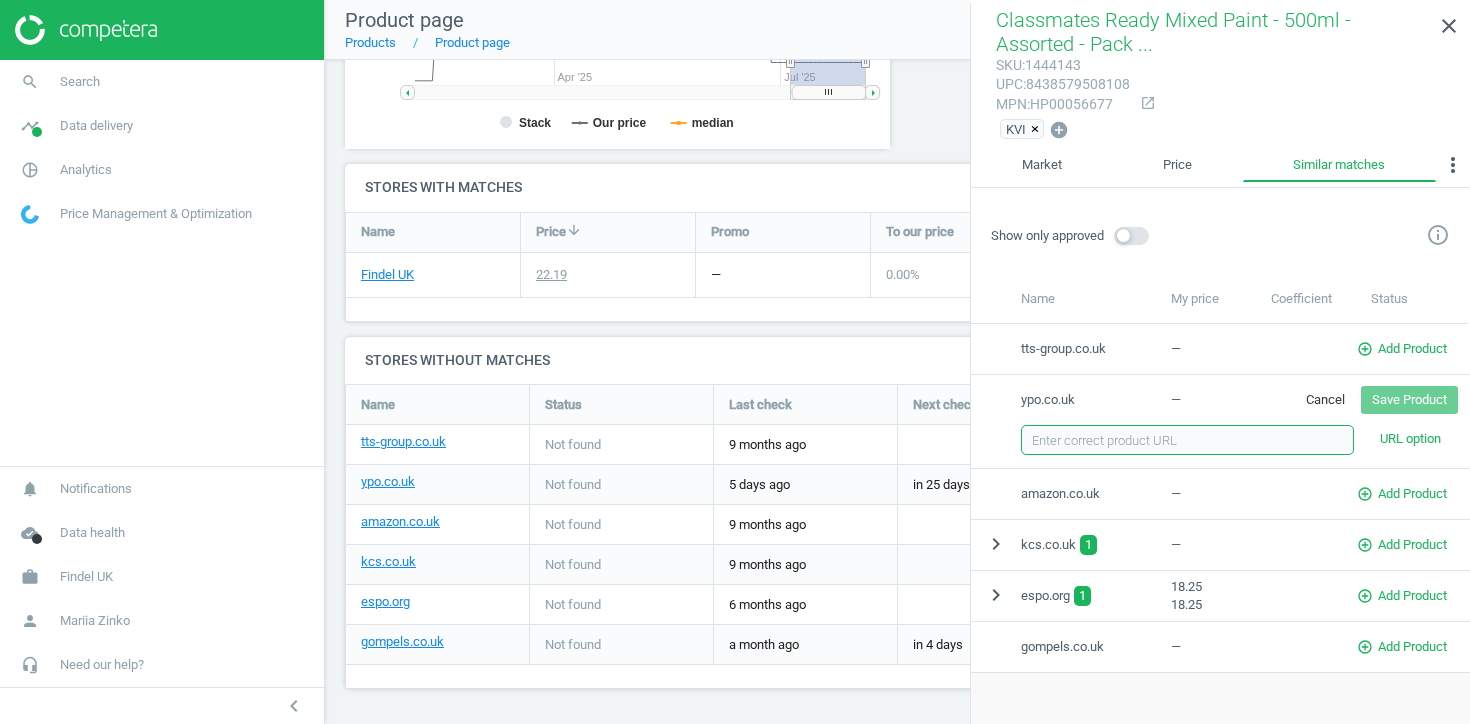 click at bounding box center (1187, 440) 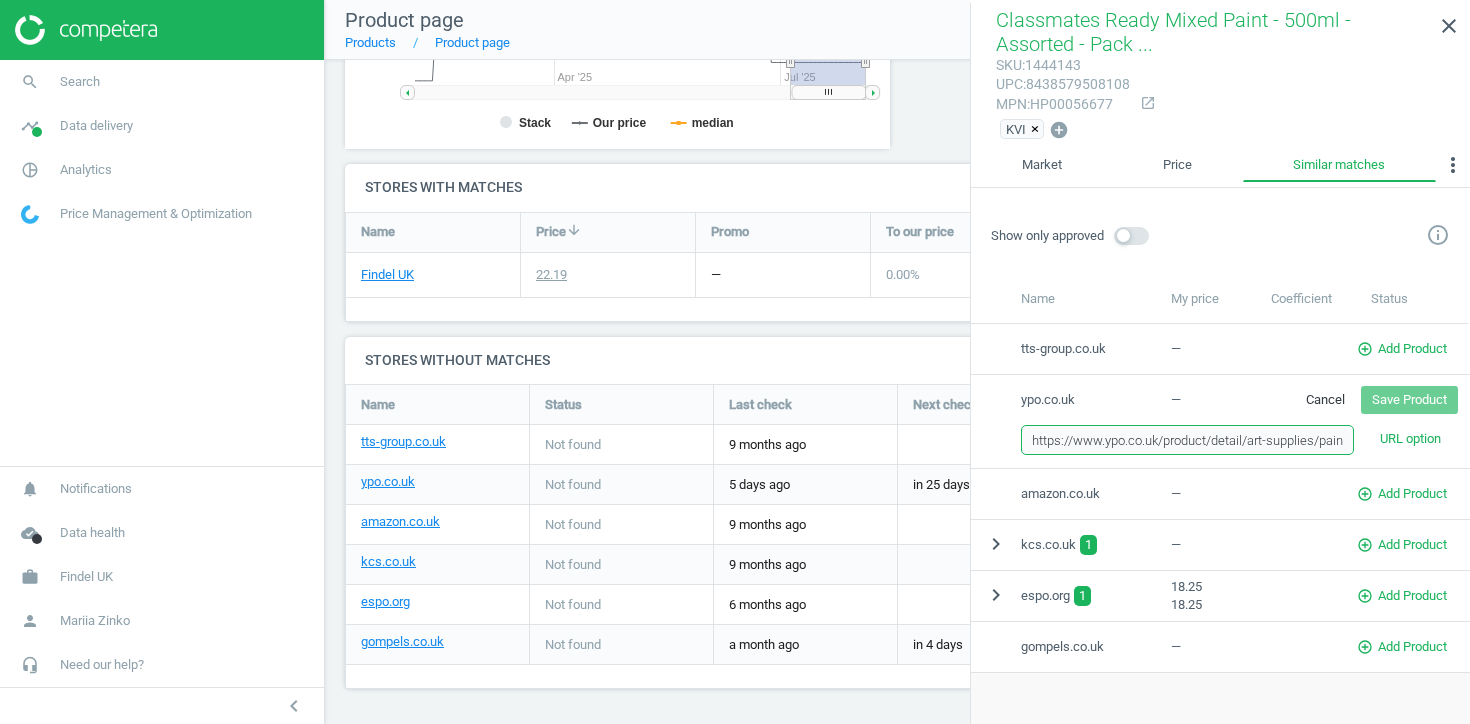 scroll, scrollTop: 0, scrollLeft: 66, axis: horizontal 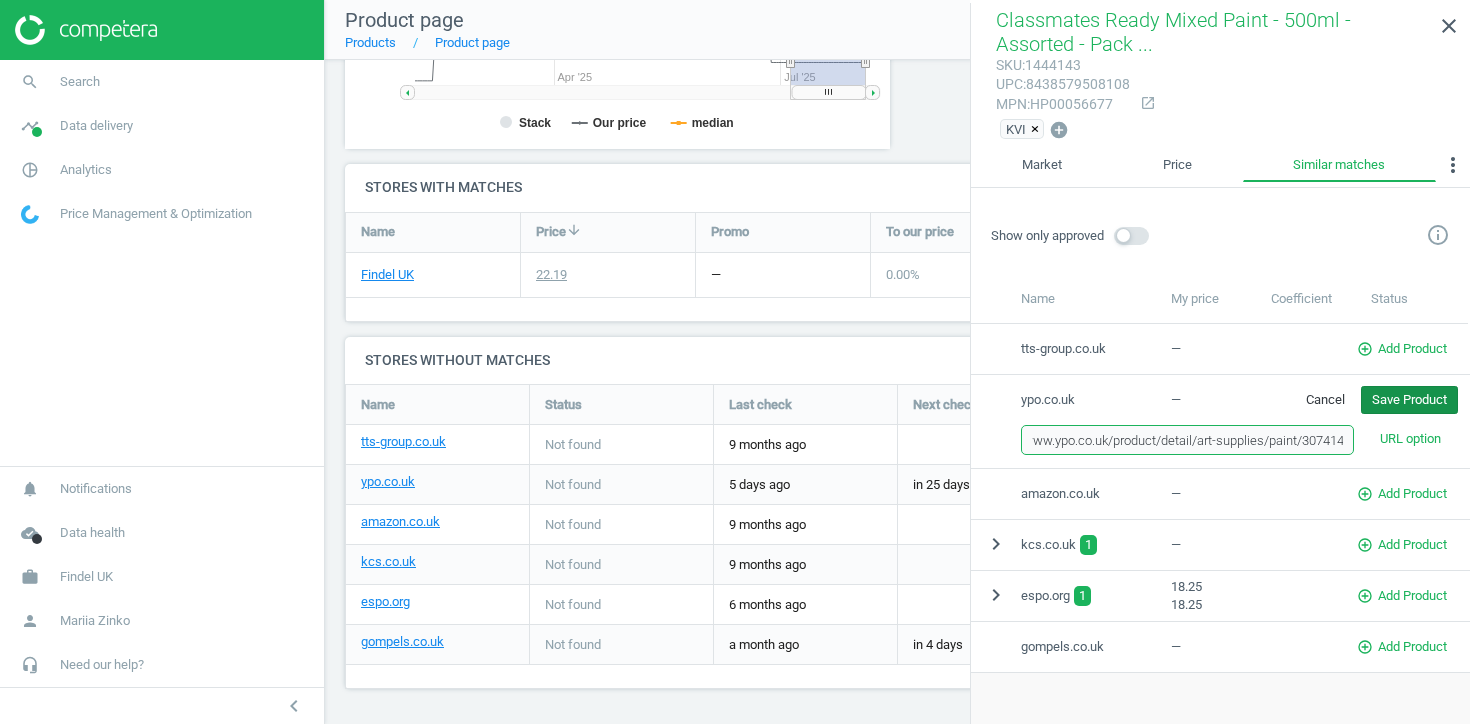 type on "https://www.ypo.co.uk/product/detail/art-supplies/paint/307414" 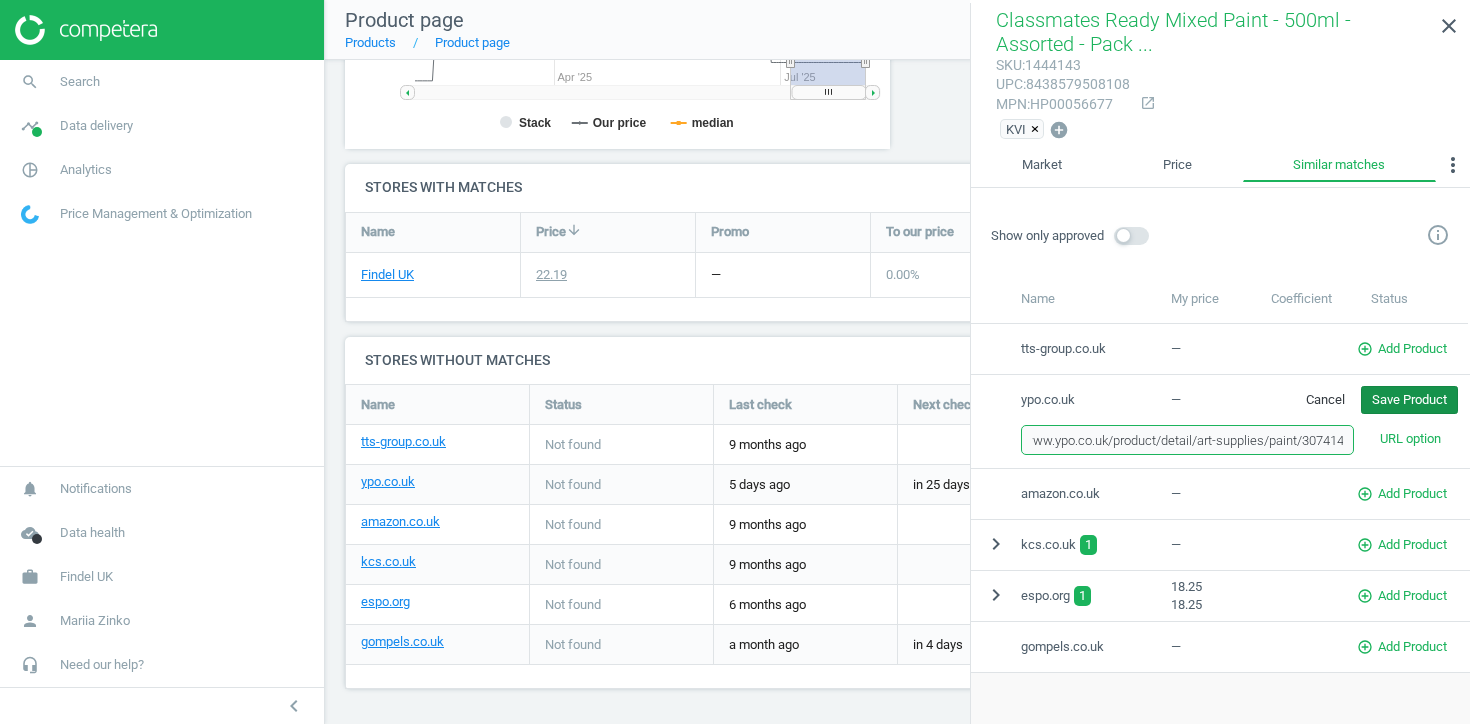 scroll, scrollTop: 0, scrollLeft: 0, axis: both 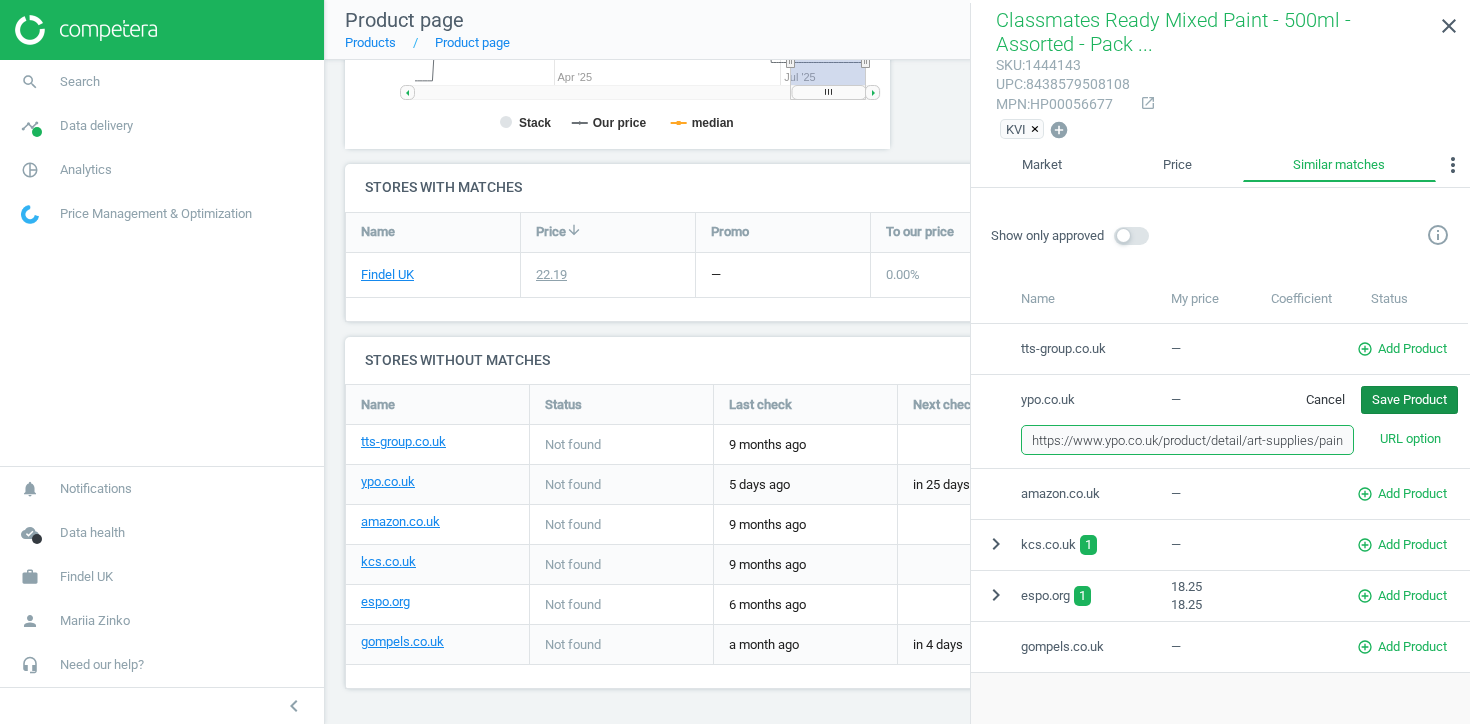 click on "https://www.ypo.co.uk/product/detail/art-supplies/paint/307414" at bounding box center [1187, 440] 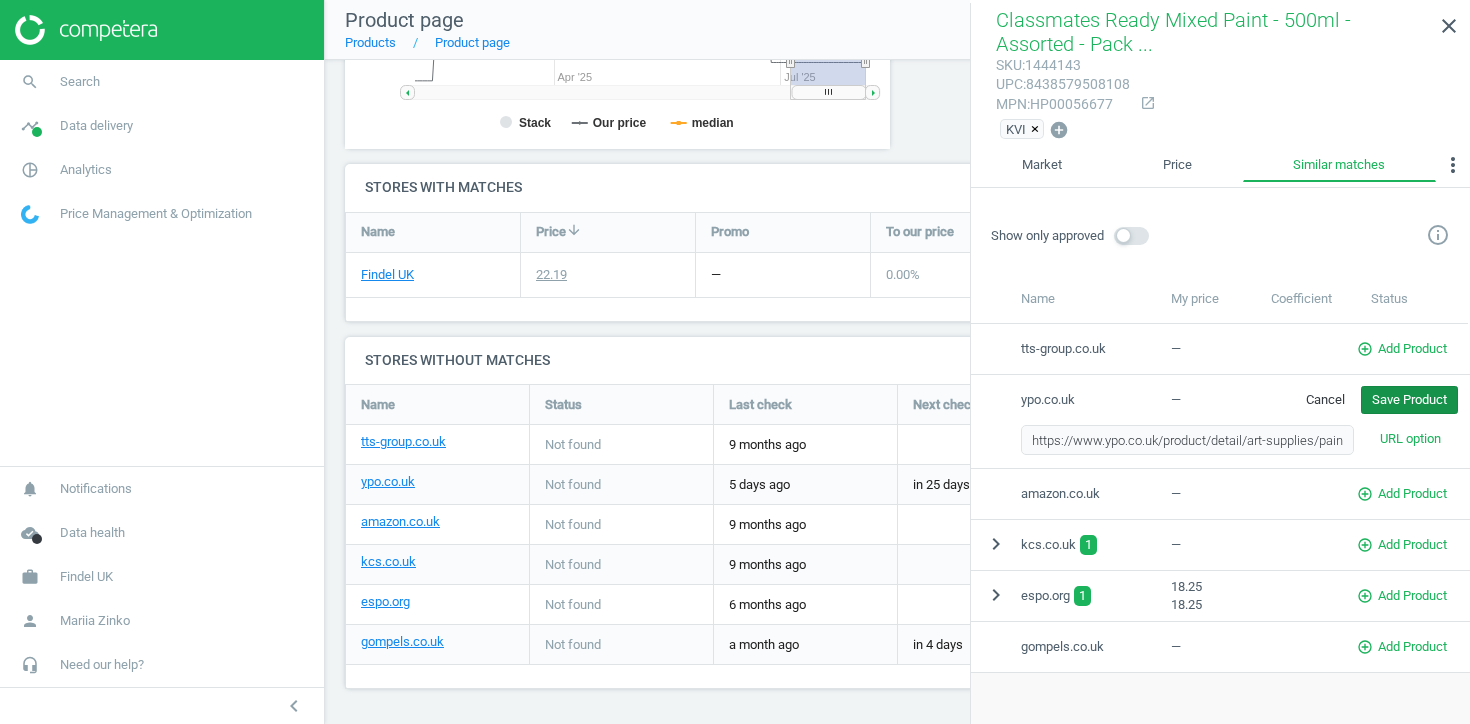 click on "Save Product" at bounding box center (1409, 400) 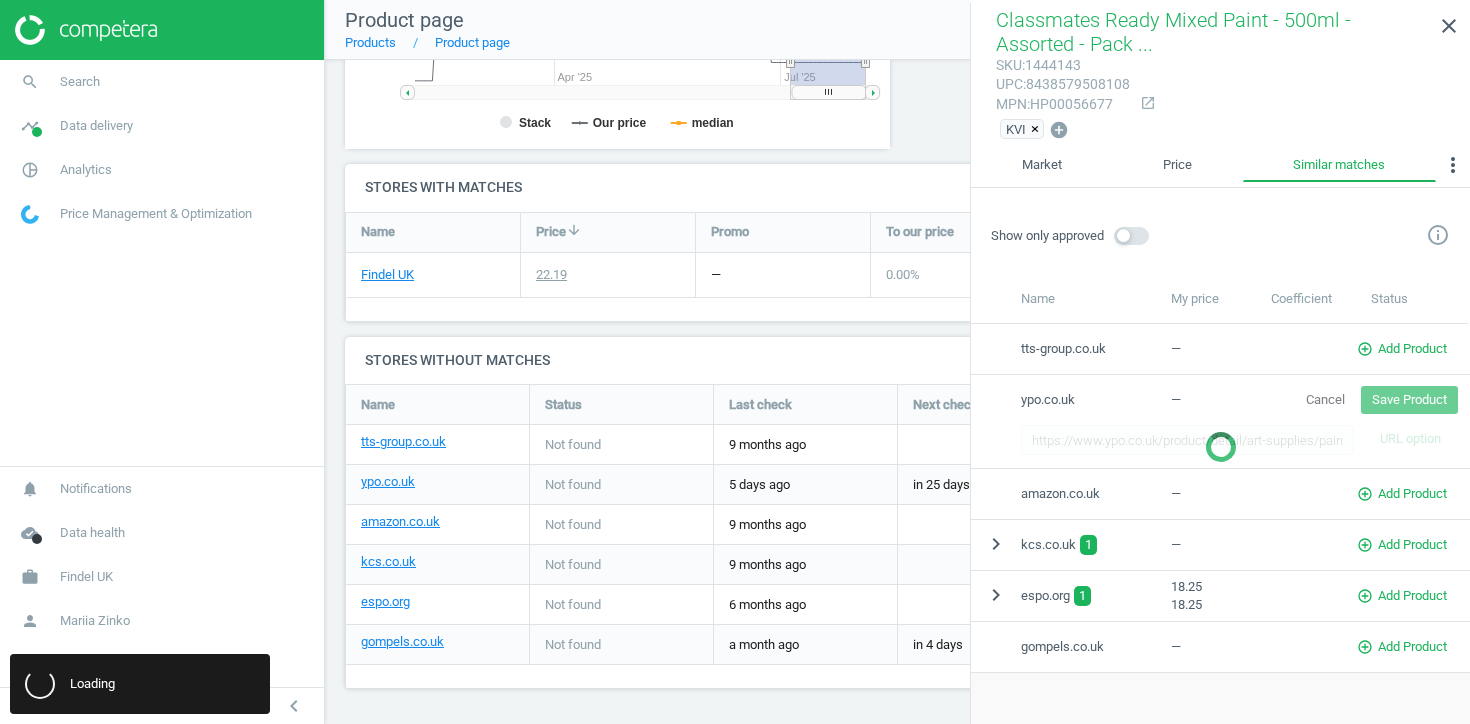 type 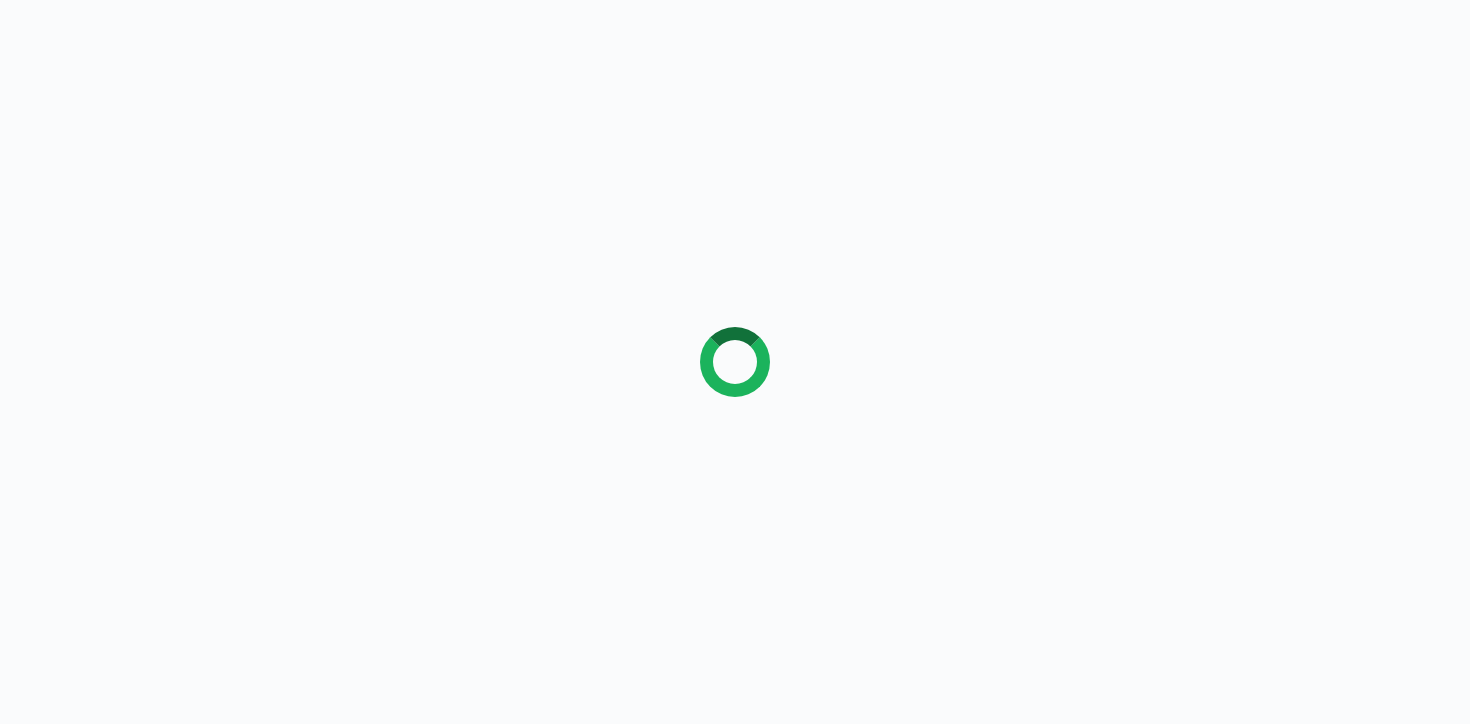 scroll, scrollTop: 0, scrollLeft: 0, axis: both 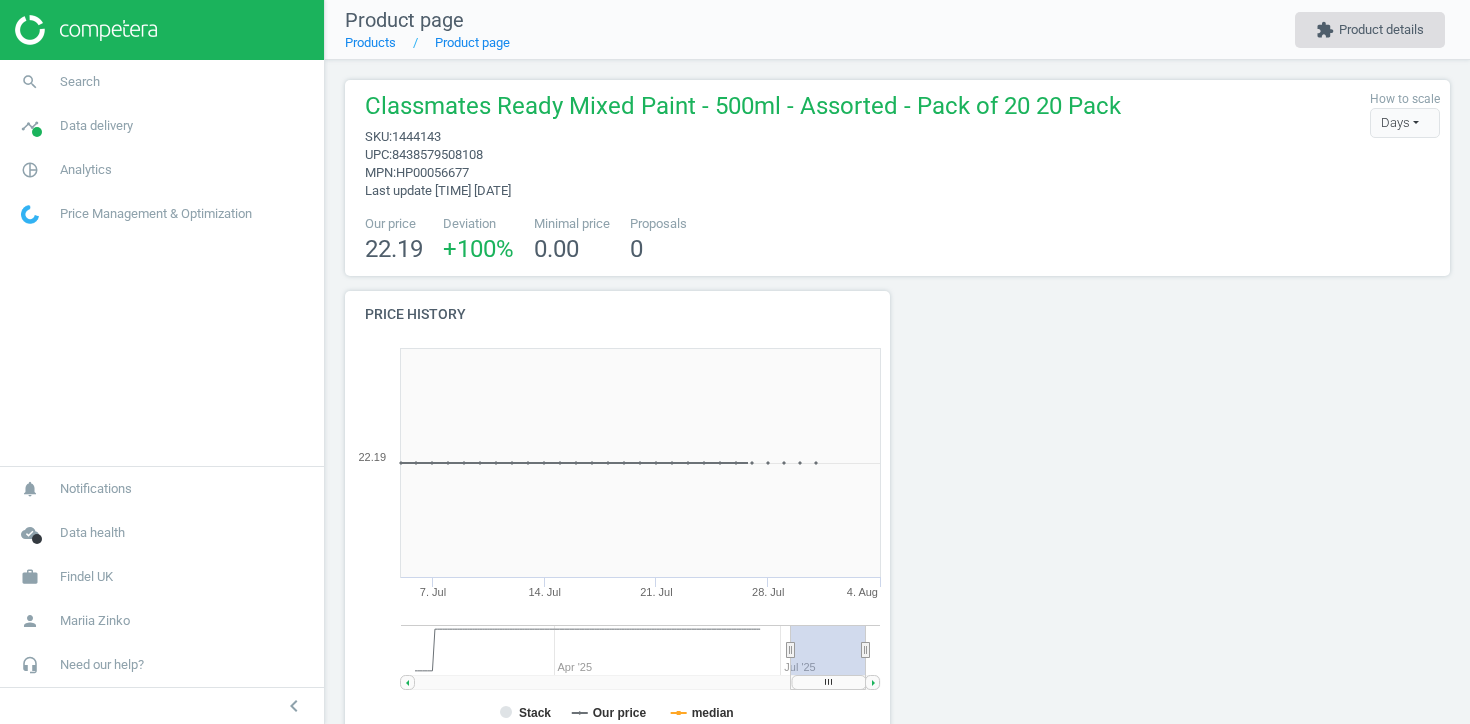 click on "extension Product details" at bounding box center (1370, 30) 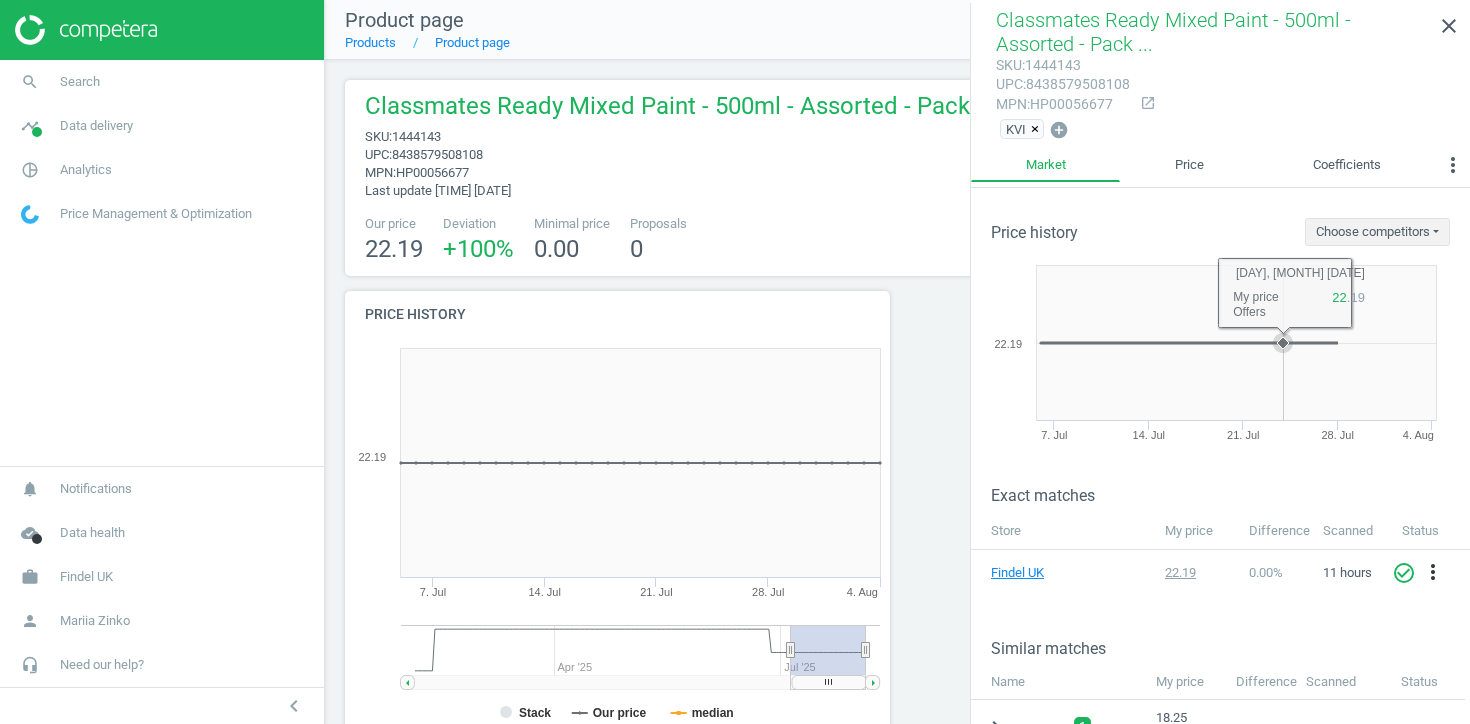 scroll, scrollTop: 373, scrollLeft: 0, axis: vertical 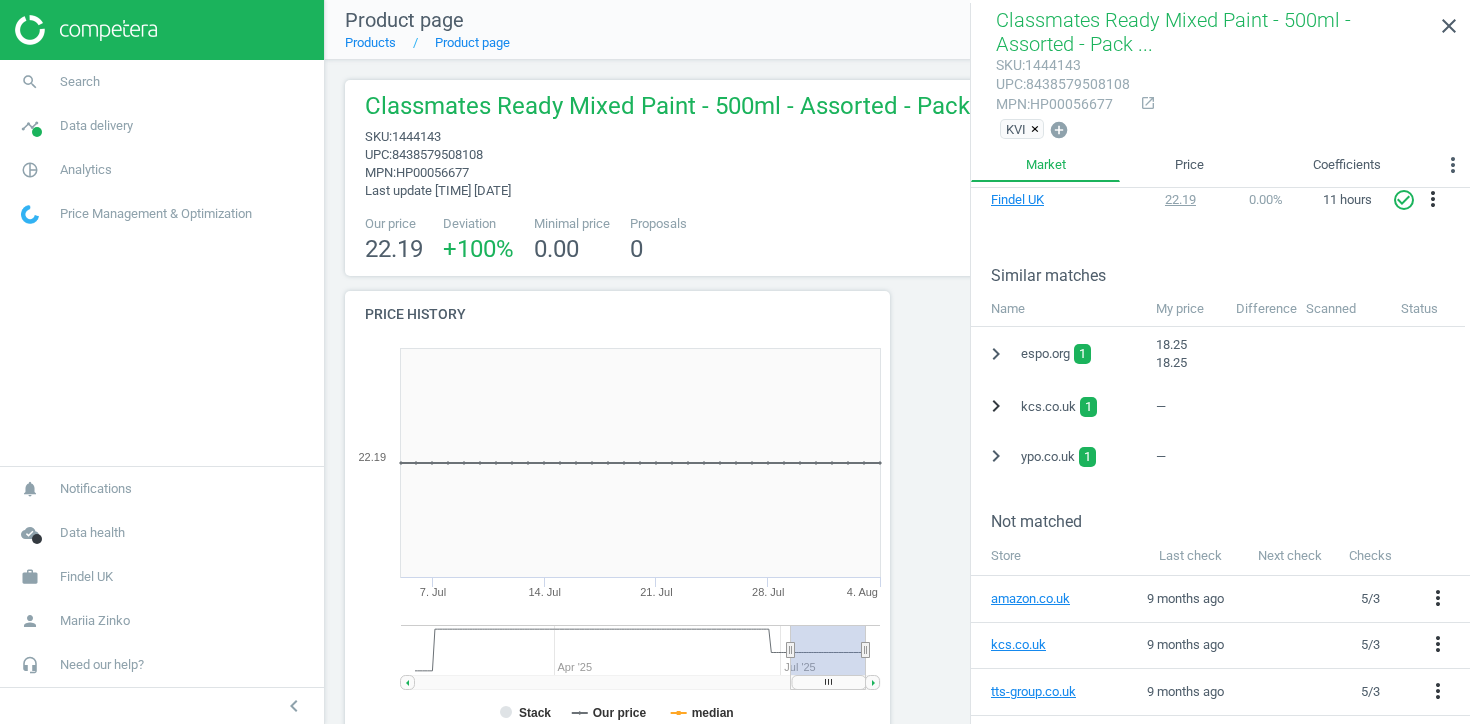 click on "chevron_right" at bounding box center (996, 406) 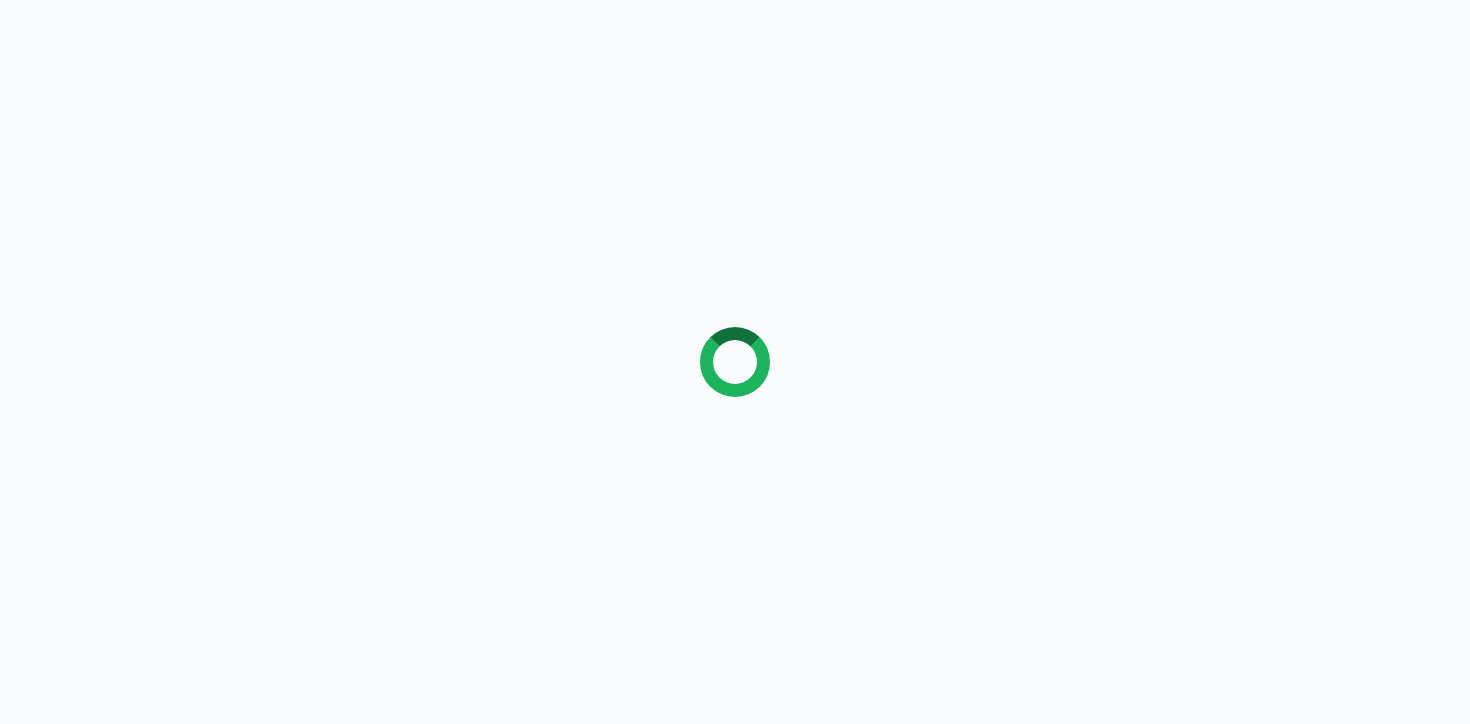 scroll, scrollTop: 0, scrollLeft: 0, axis: both 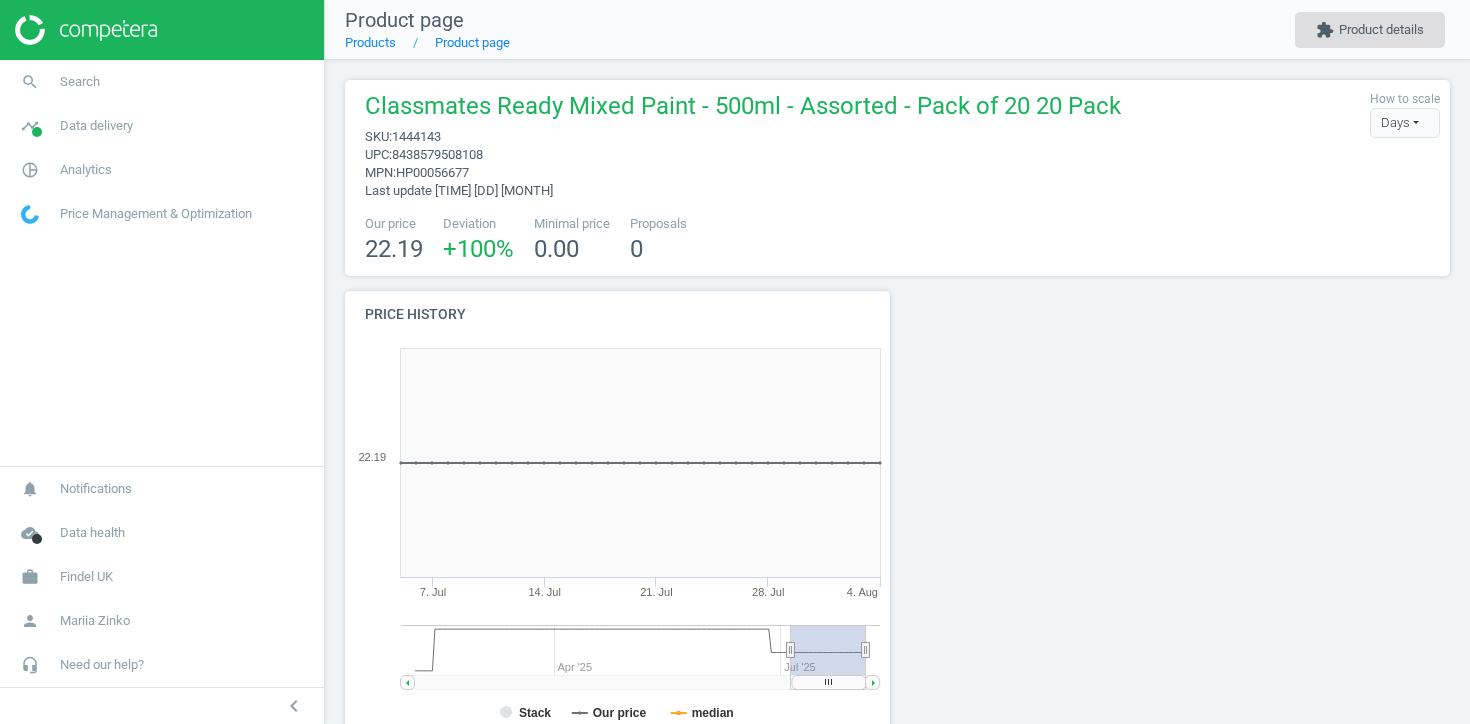 click on "extension Product details" at bounding box center [1370, 30] 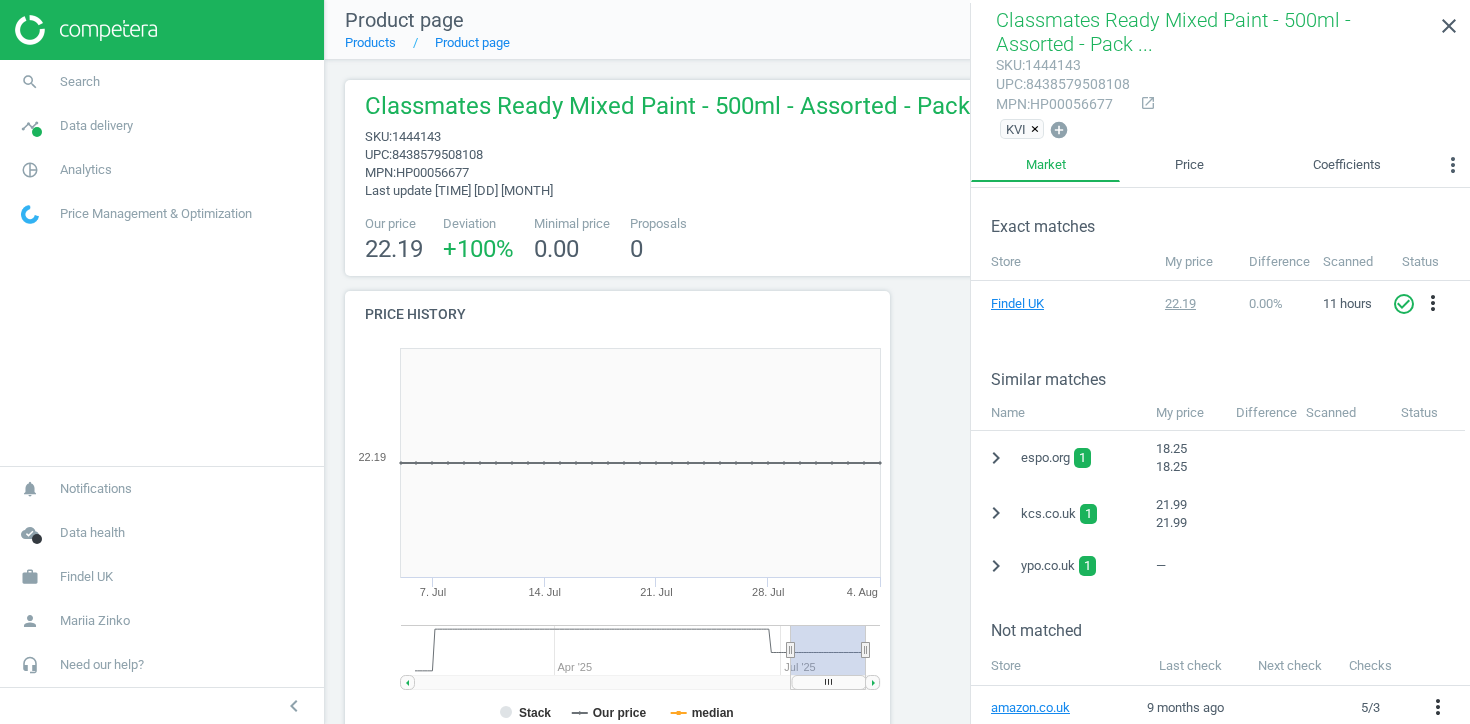 scroll, scrollTop: 282, scrollLeft: 0, axis: vertical 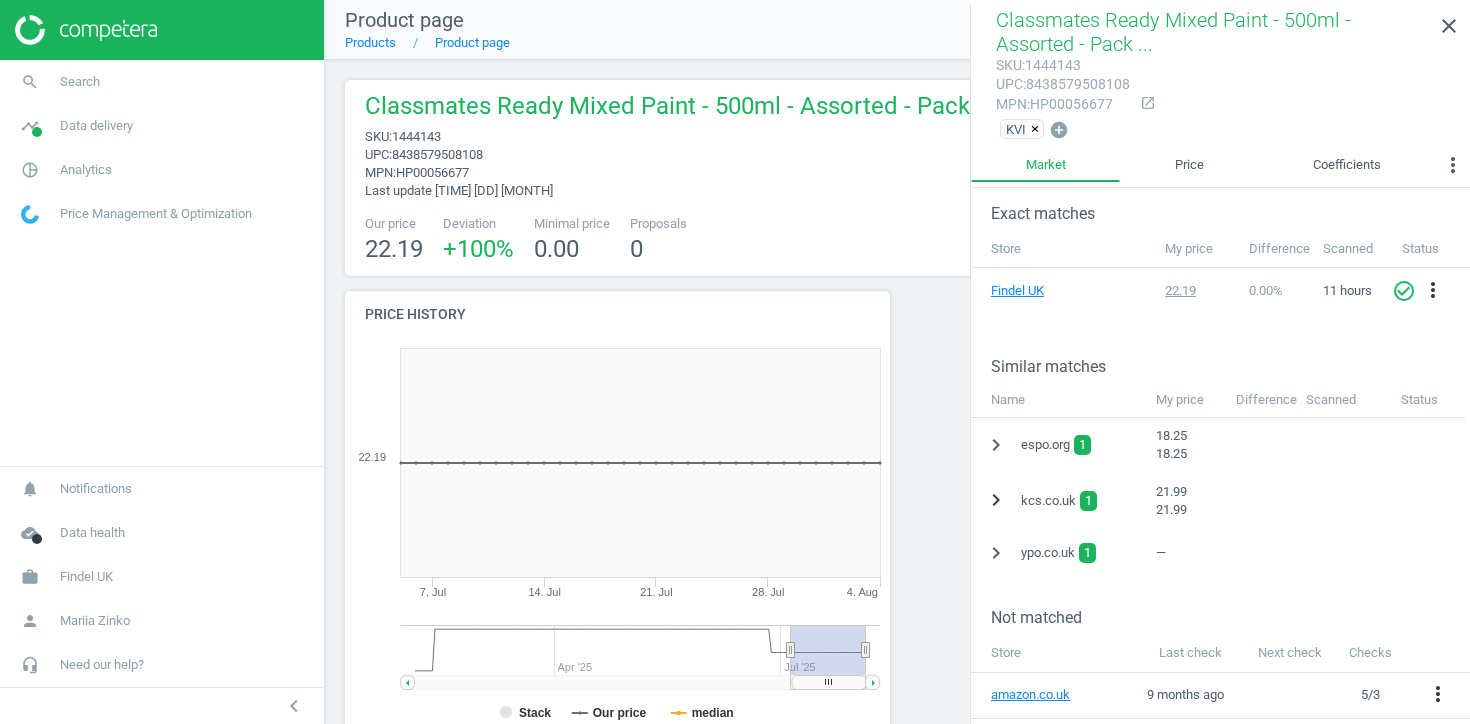 click on "chevron_right" at bounding box center [996, 500] 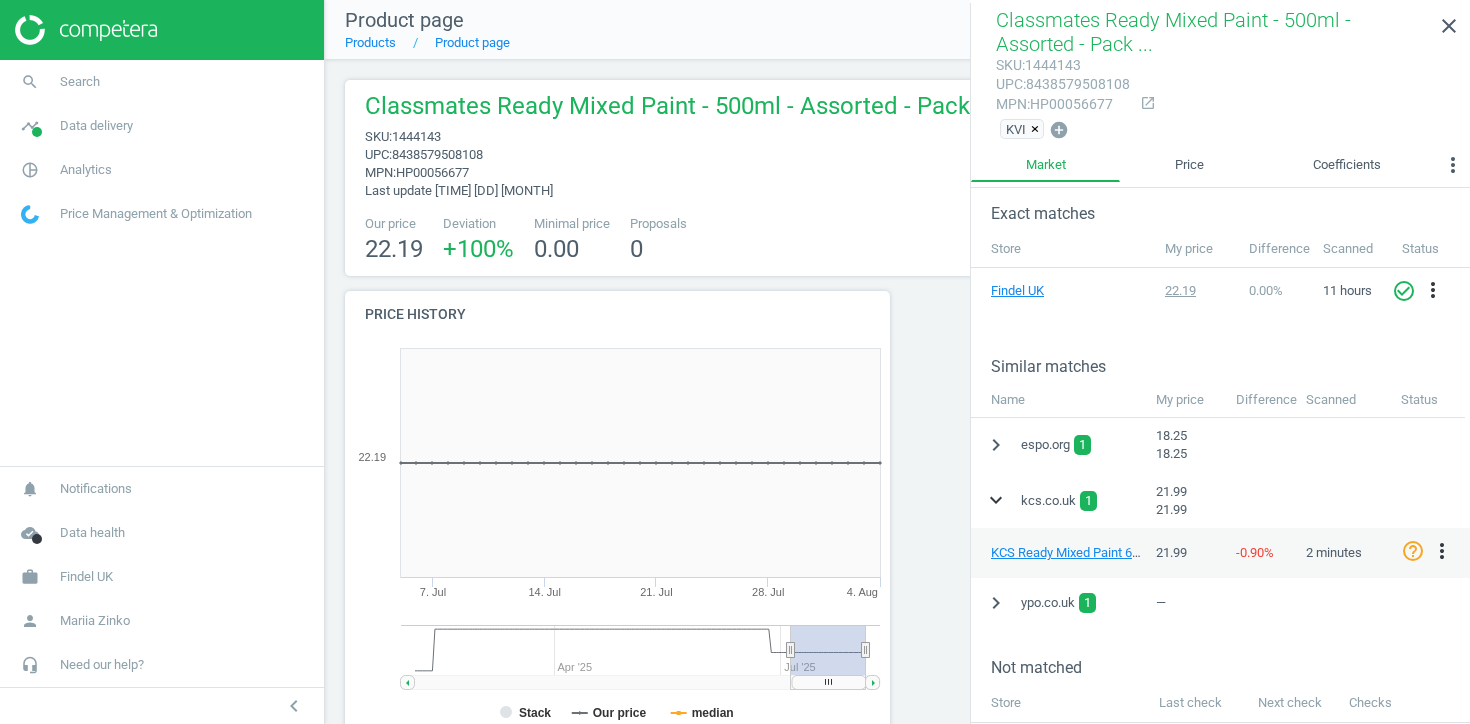 click on "expand_more" at bounding box center [996, 500] 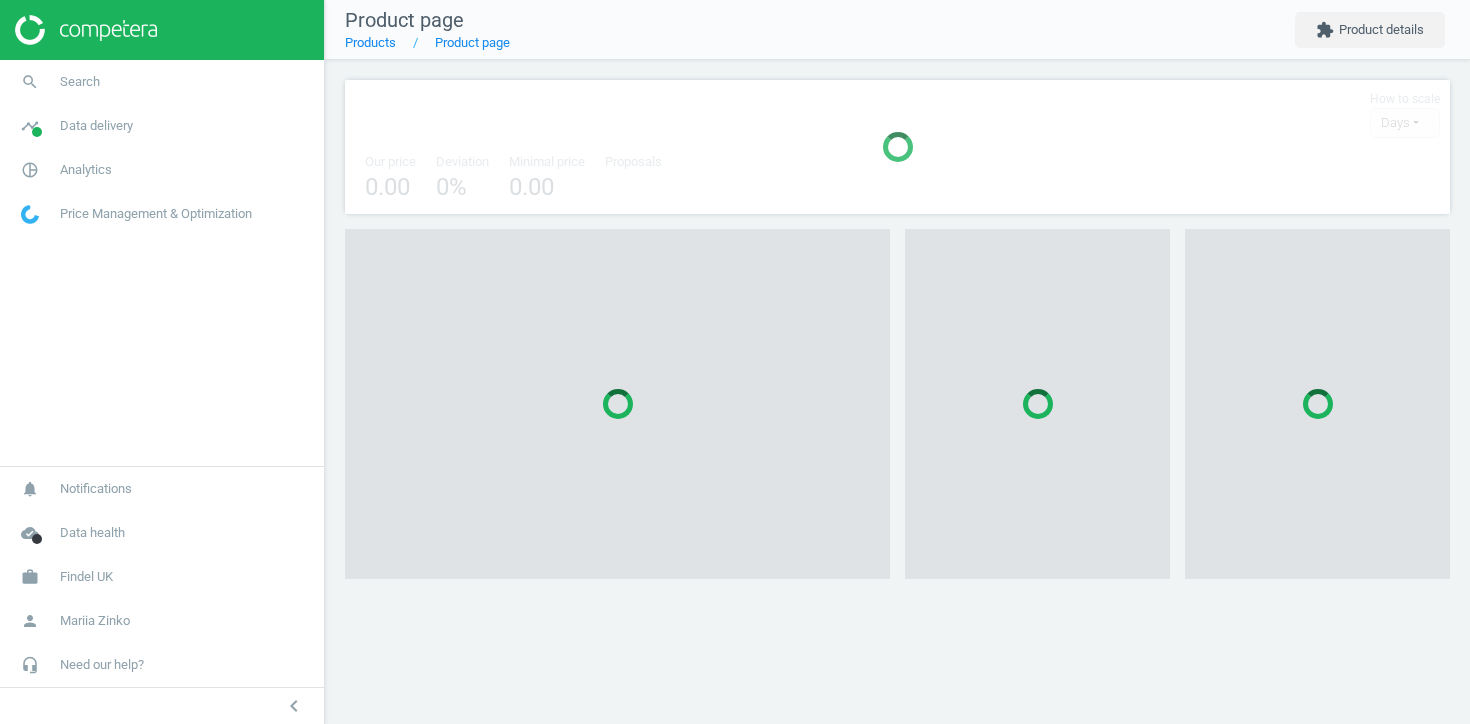 scroll, scrollTop: 0, scrollLeft: 0, axis: both 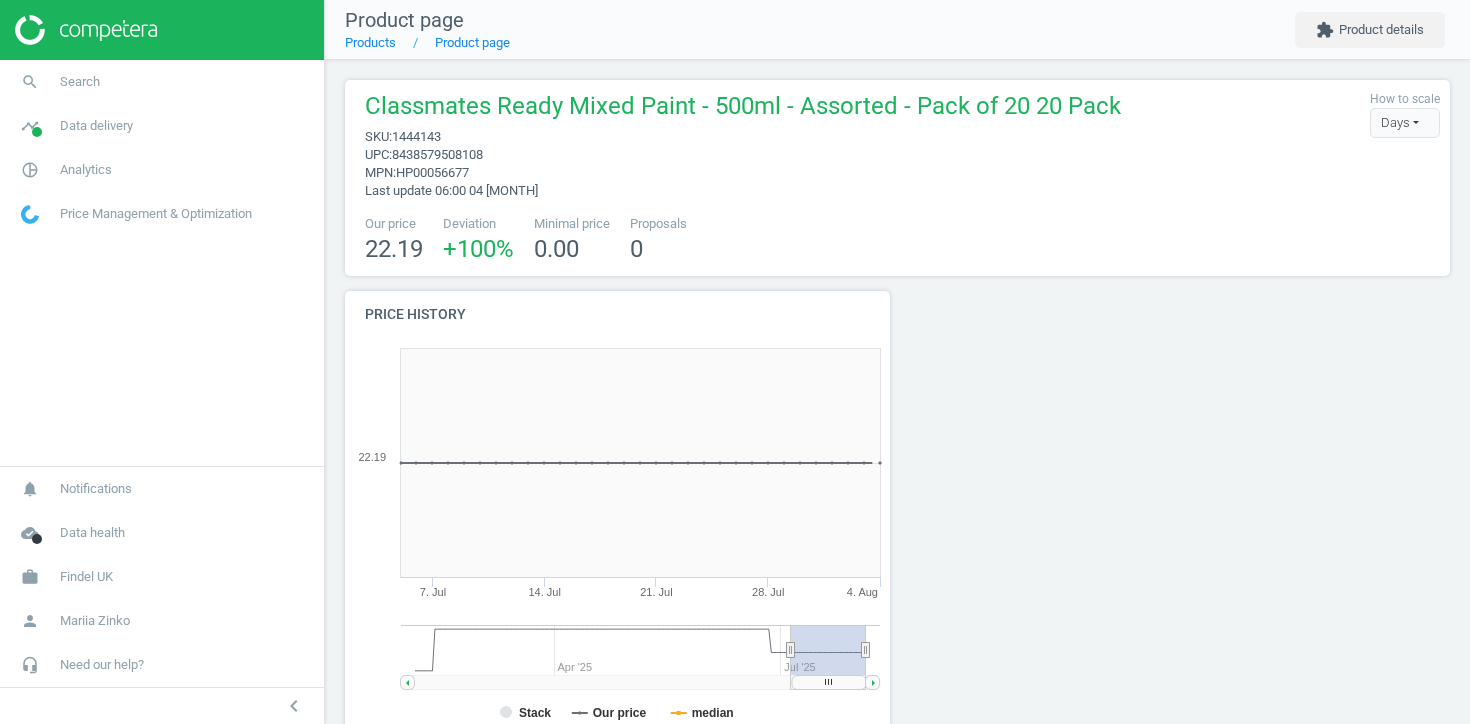 click on "1444143" at bounding box center (416, 136) 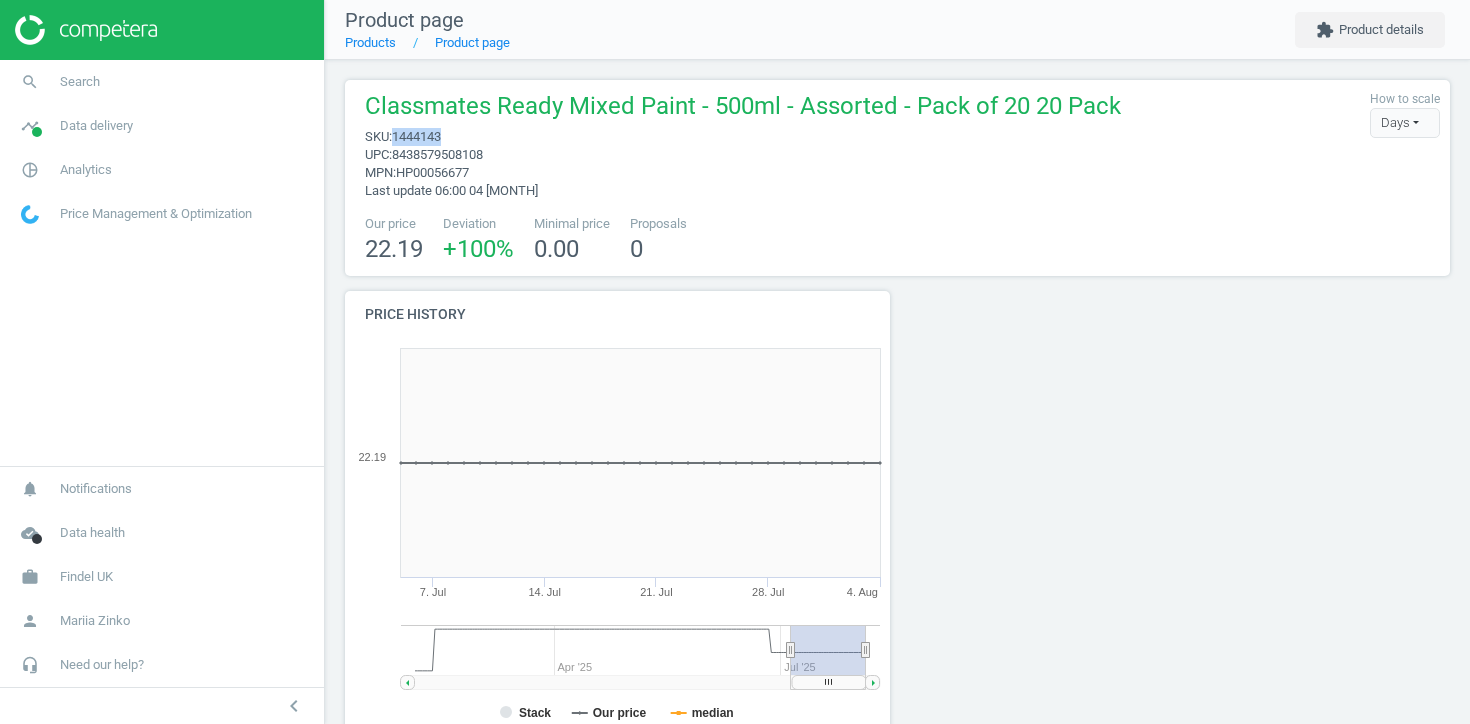 copy on "1444143" 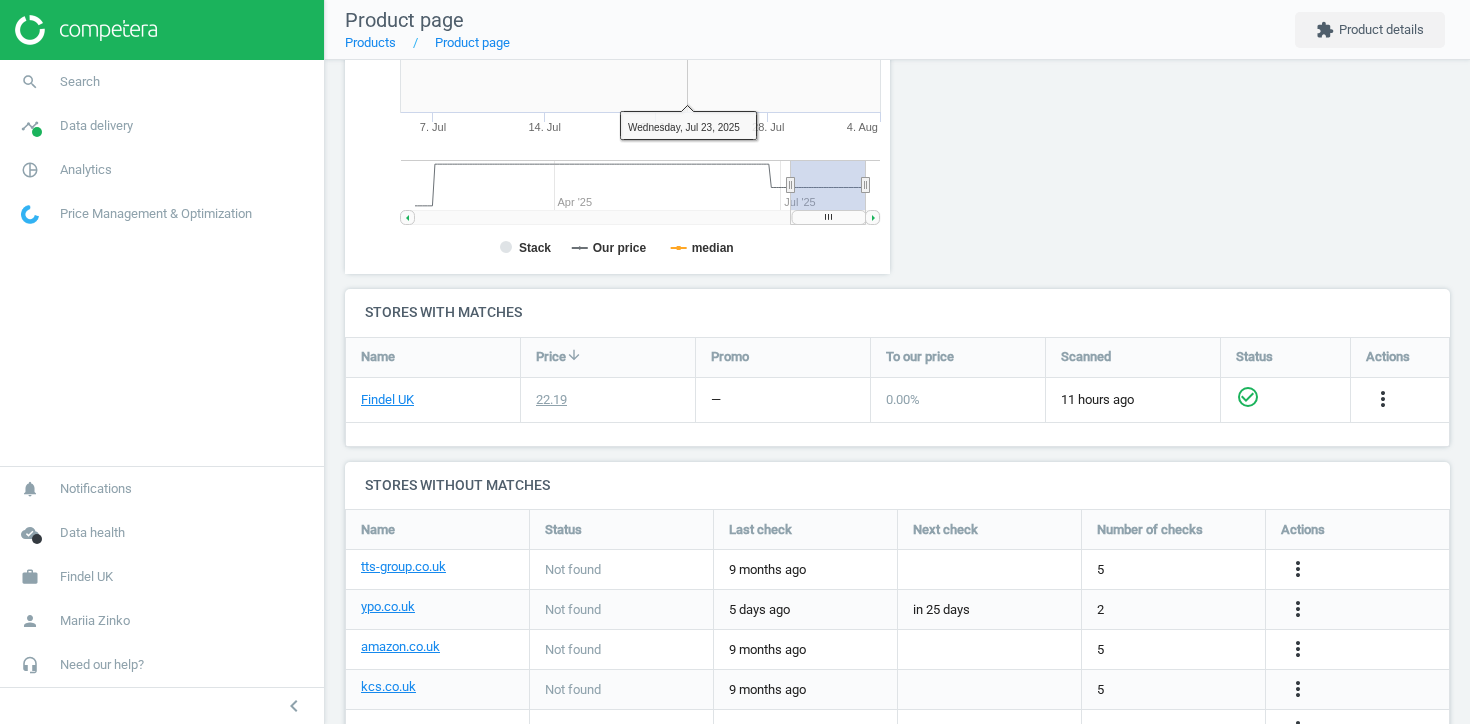 scroll, scrollTop: 590, scrollLeft: 0, axis: vertical 